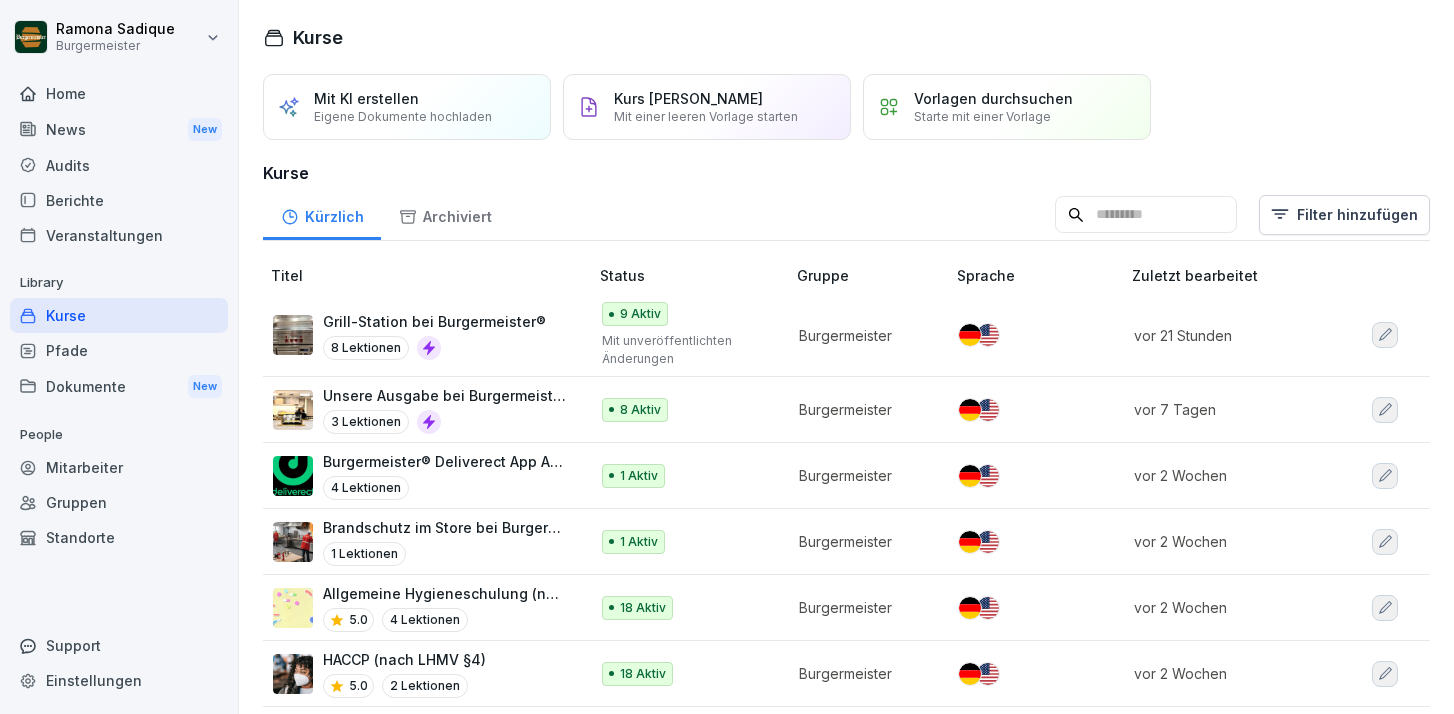 scroll, scrollTop: 0, scrollLeft: 0, axis: both 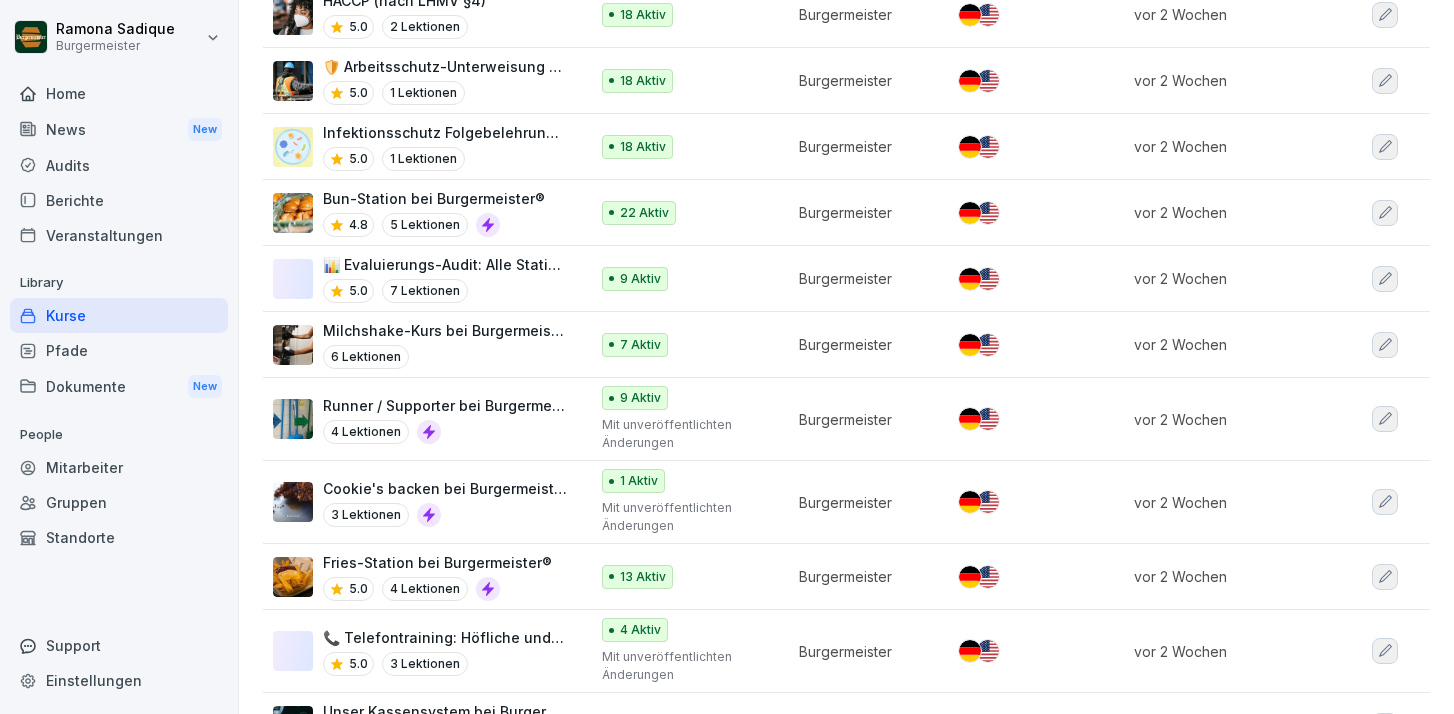 click on "Milchshake-Kurs bei Burgermeister®" at bounding box center [445, 330] 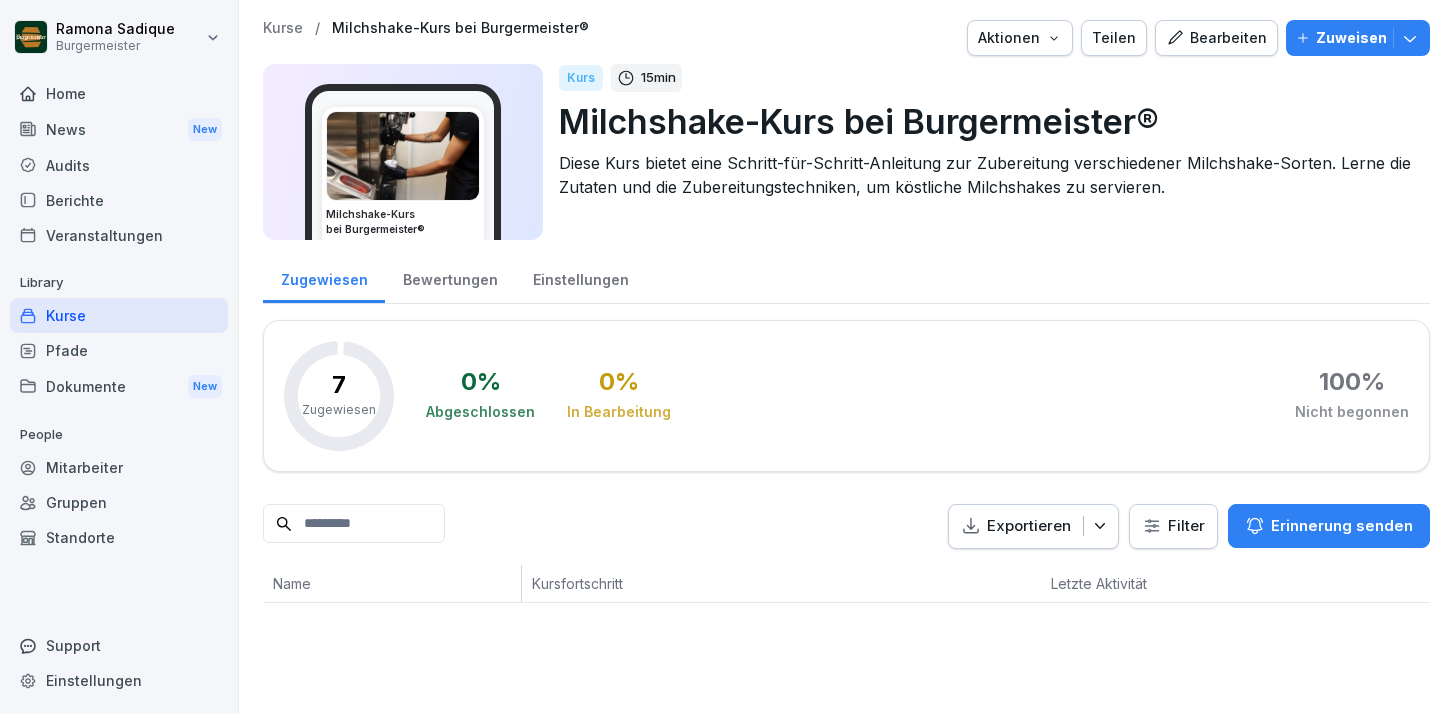 scroll, scrollTop: 0, scrollLeft: 0, axis: both 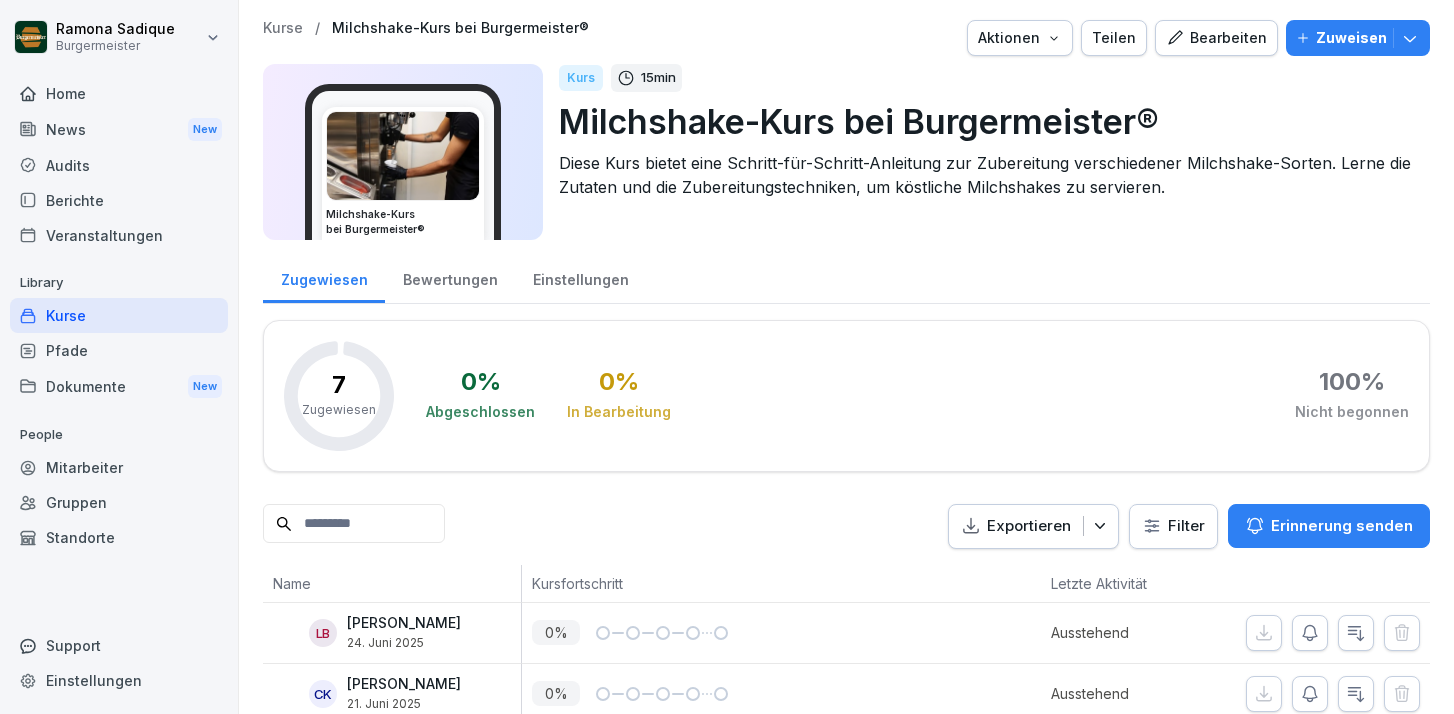 click on "Bearbeiten" at bounding box center (1216, 38) 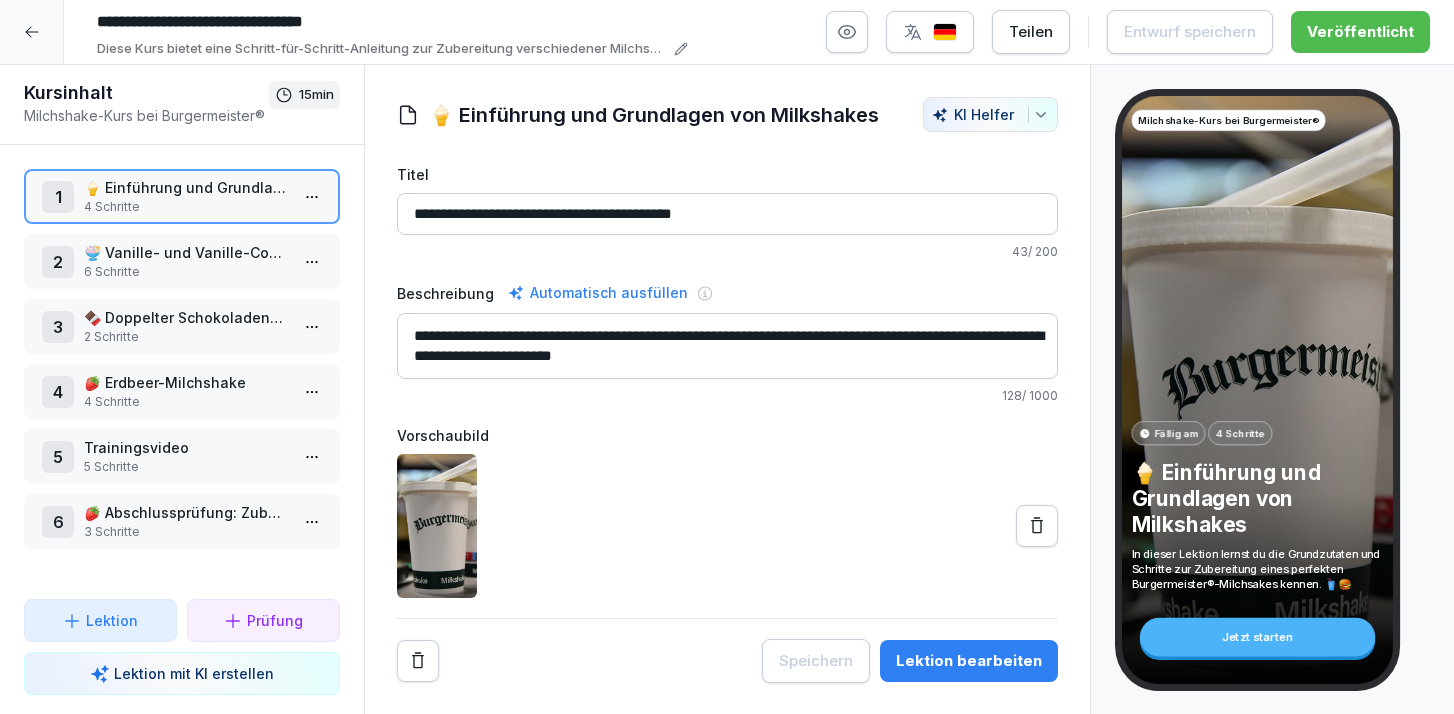 click on "🍨 Vanille- und Vanille-Cookie-Milchshake" at bounding box center (186, 252) 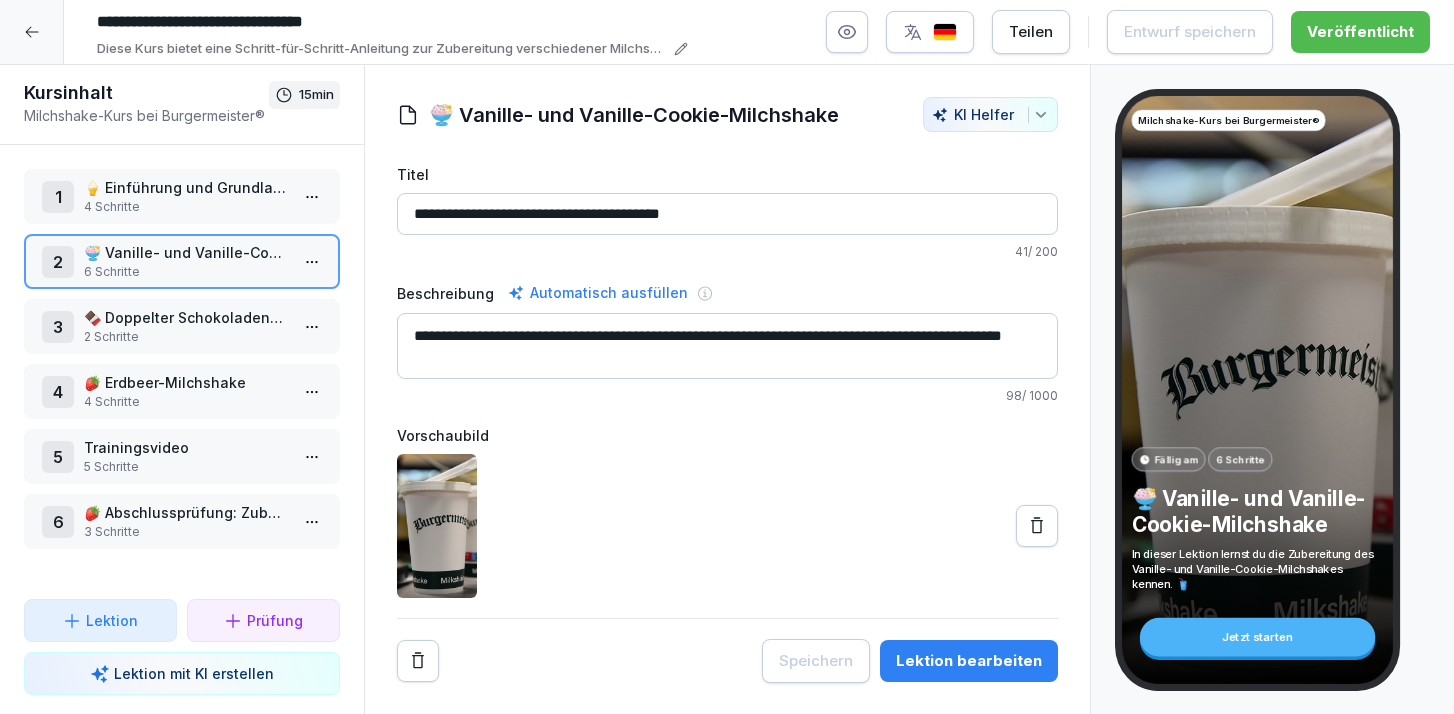 click on "2 Schritte" at bounding box center (186, 337) 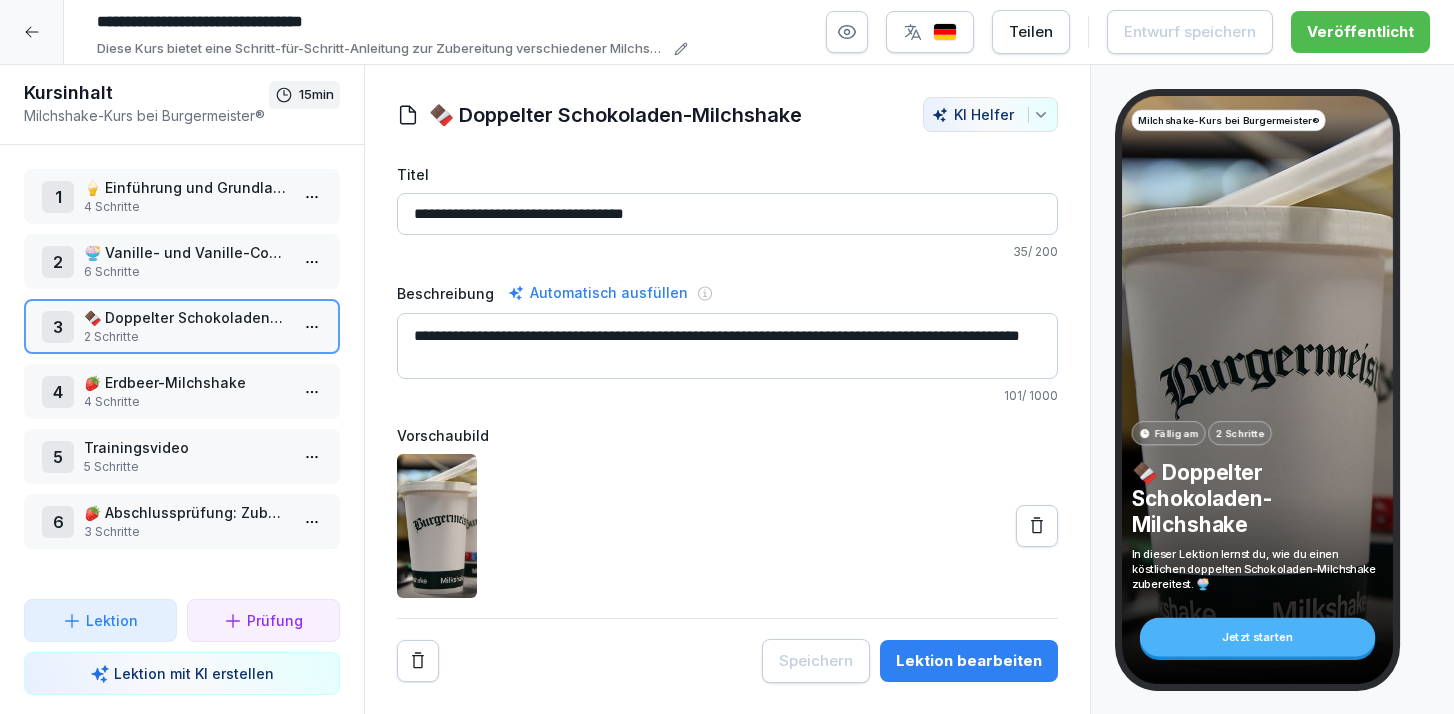 click on "Lektion bearbeiten" at bounding box center [969, 661] 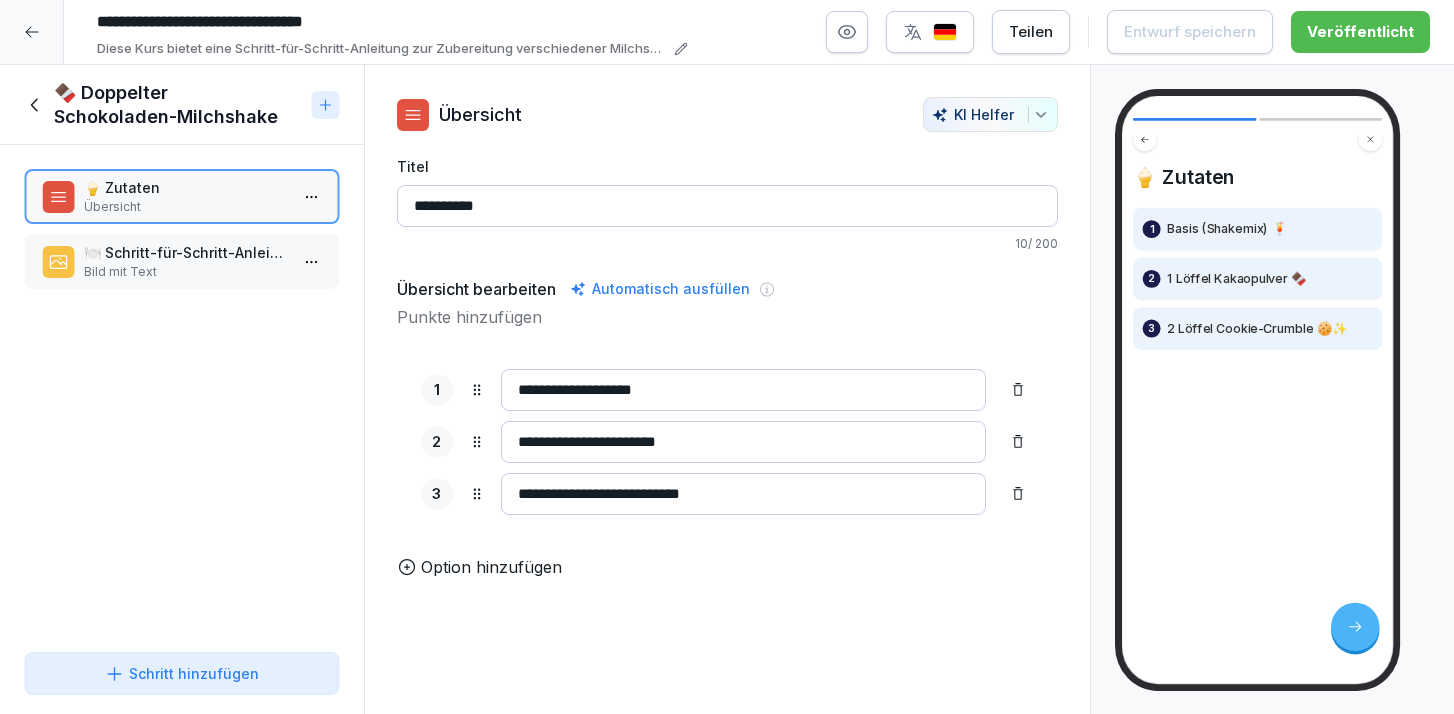 click on "**********" at bounding box center [743, 494] 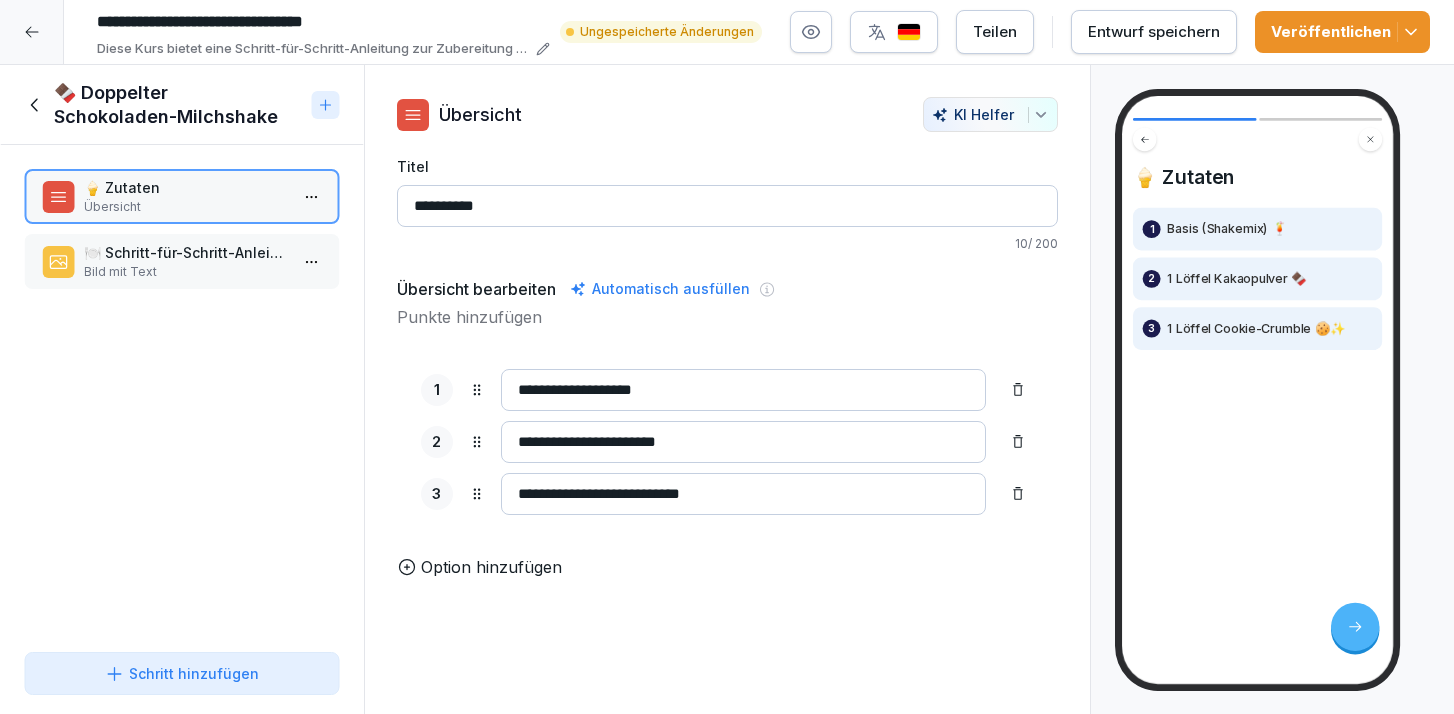 type on "**********" 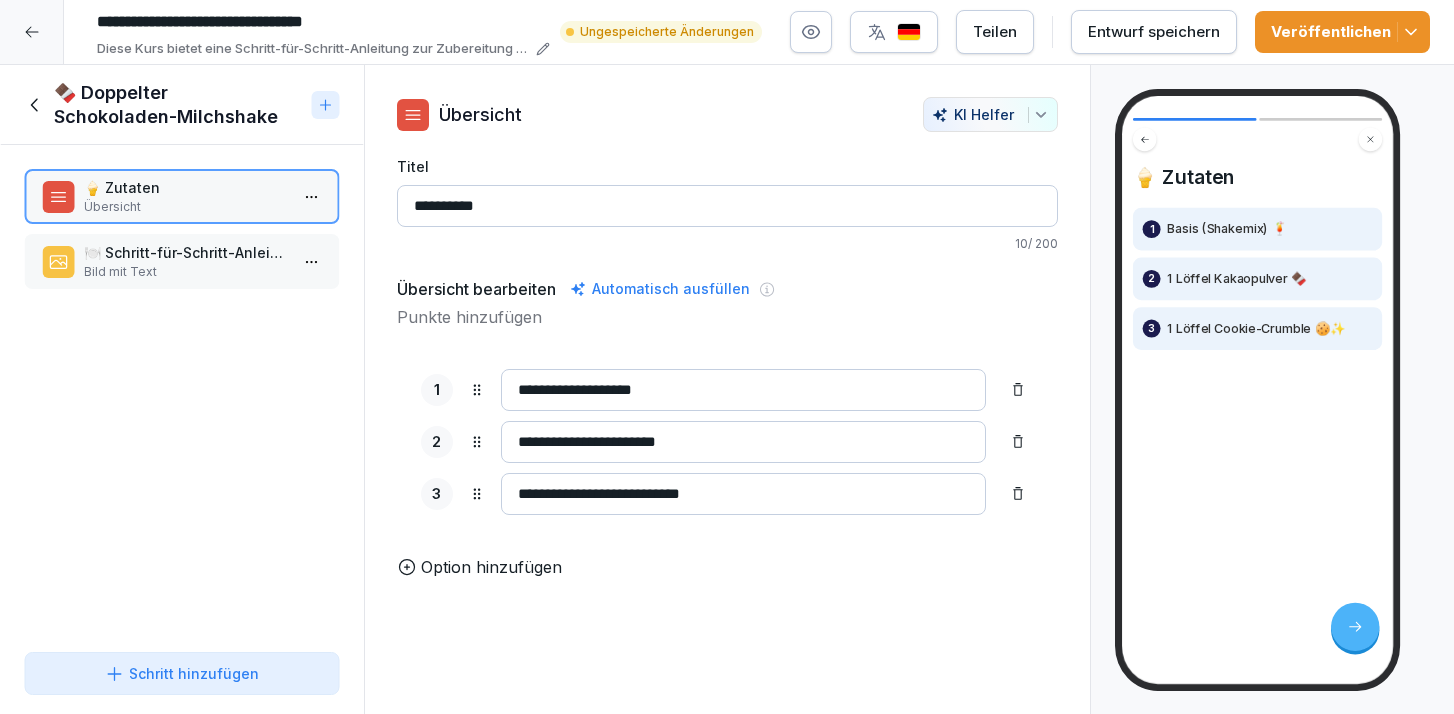 click on "Bild mit Text" at bounding box center [186, 272] 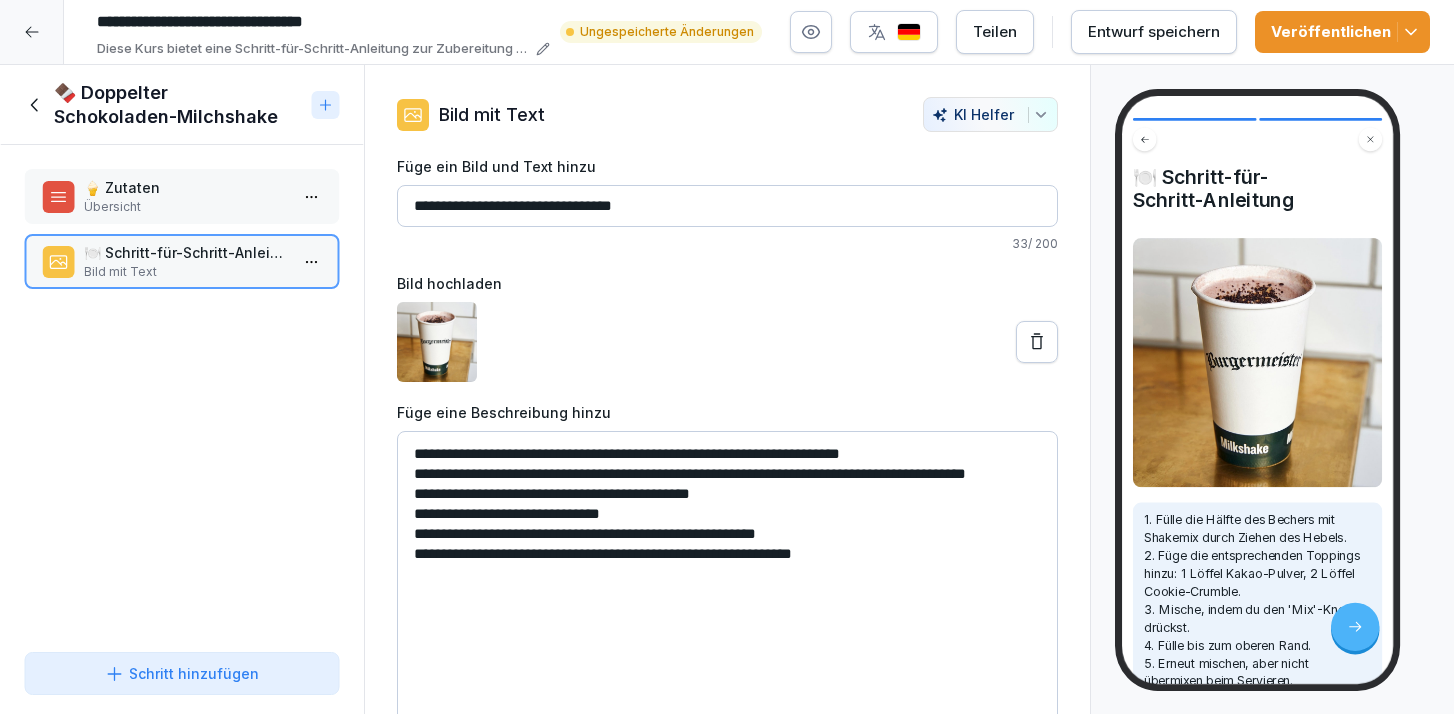 click on "**********" at bounding box center (727, 581) 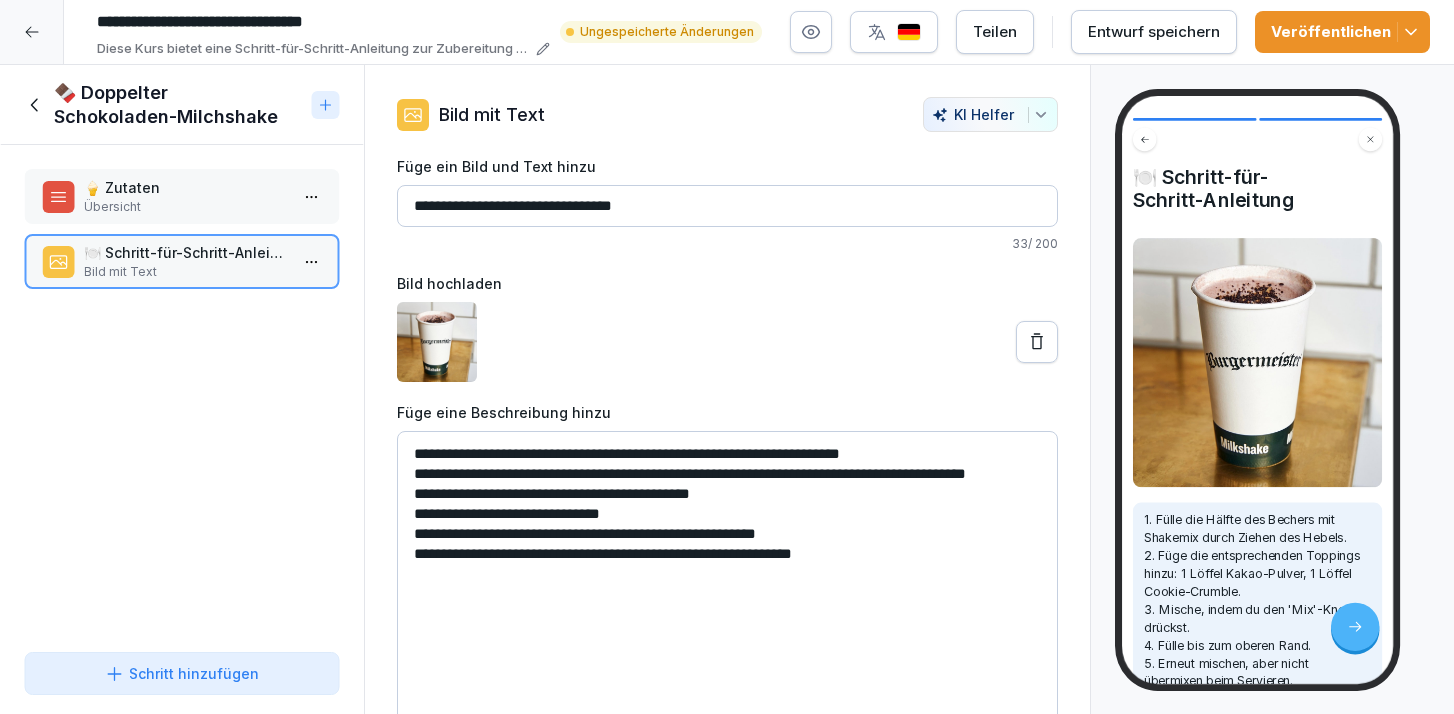 type on "**********" 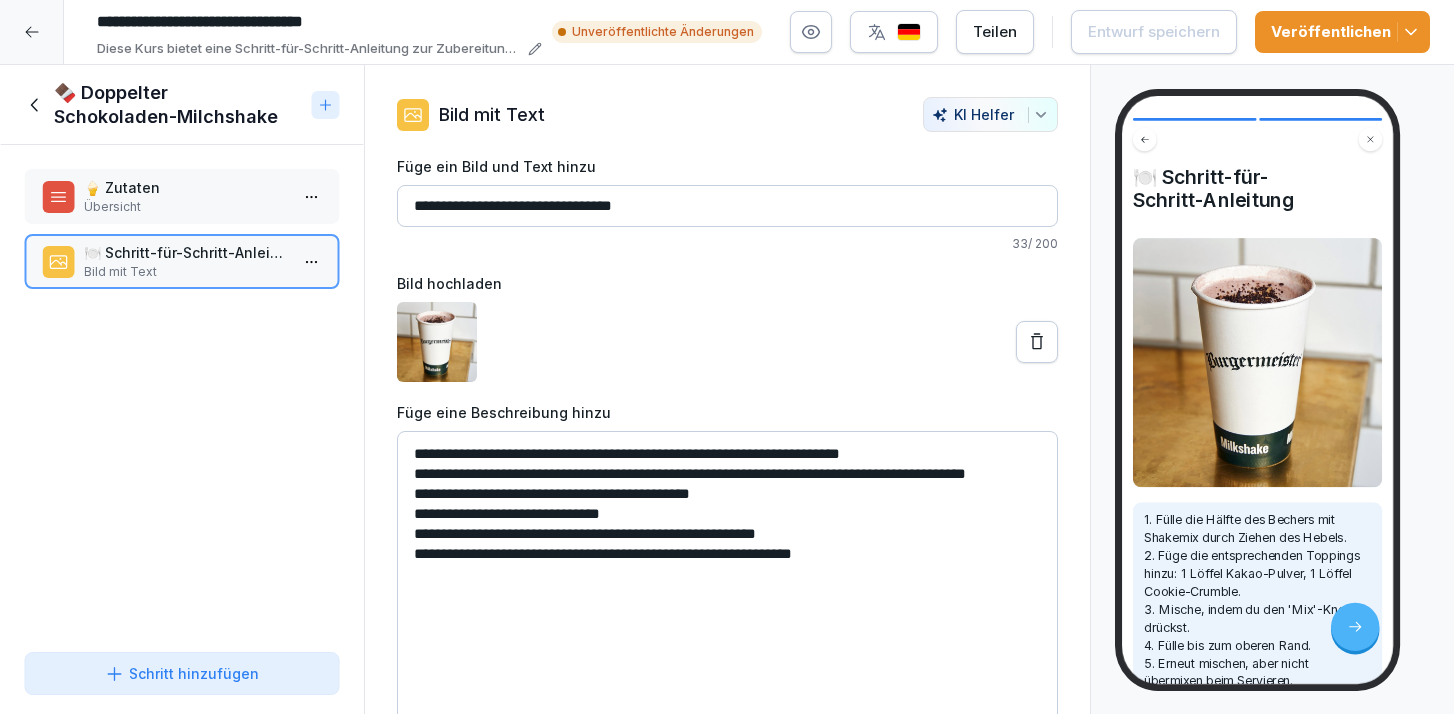 click 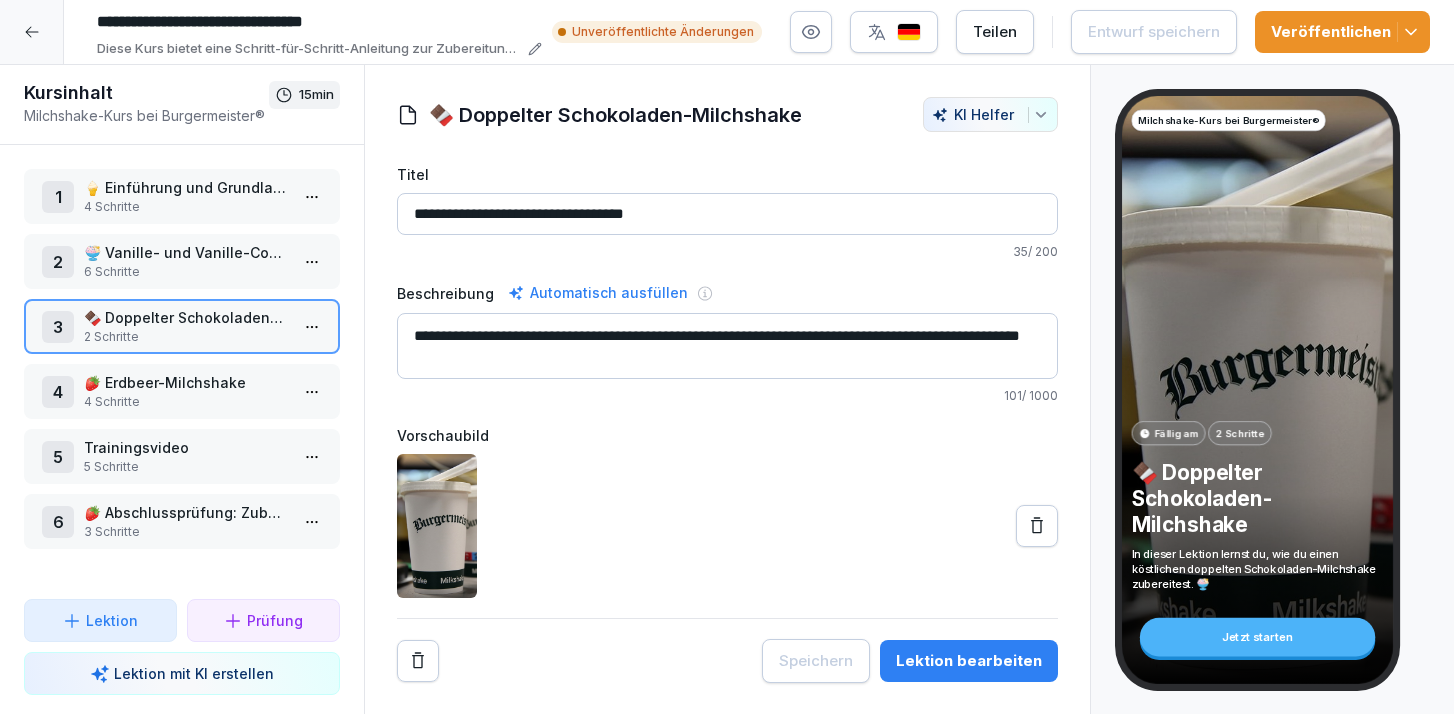 click 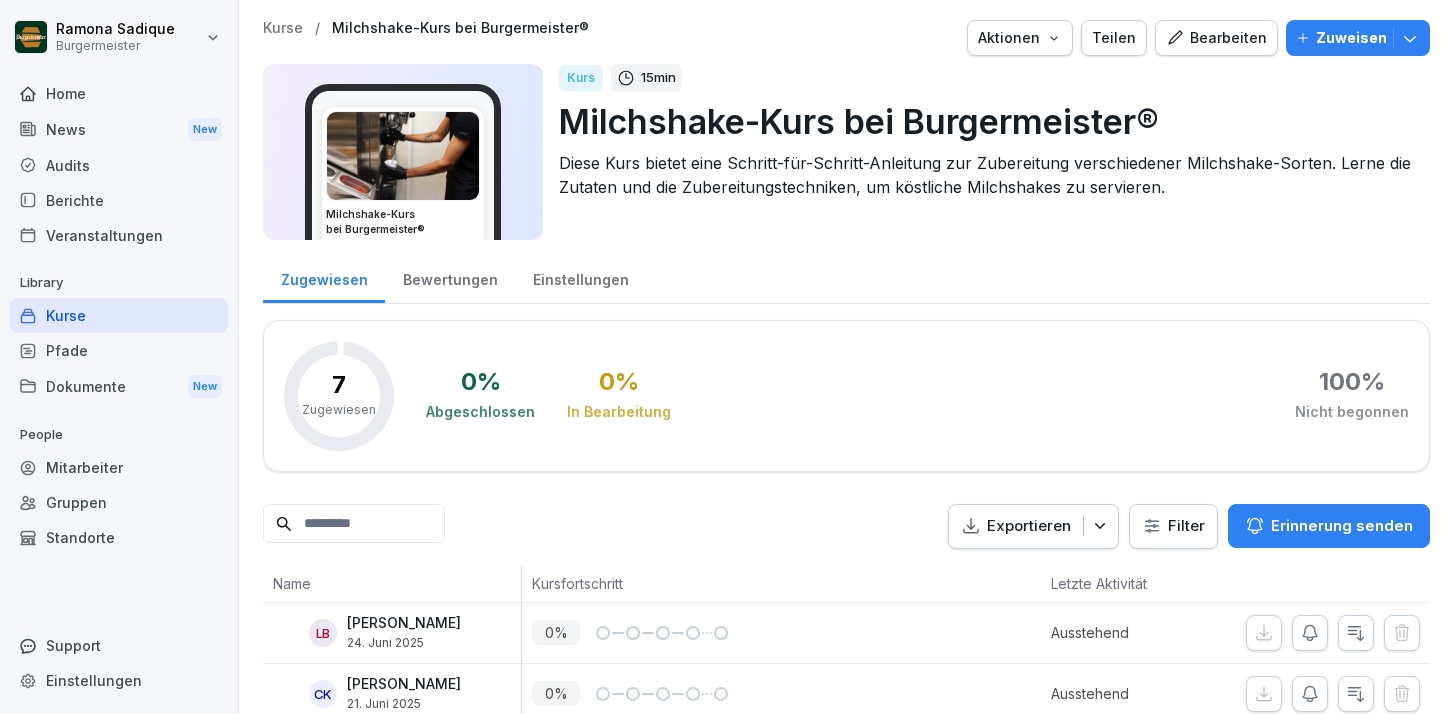 click on "Kurse" at bounding box center (119, 315) 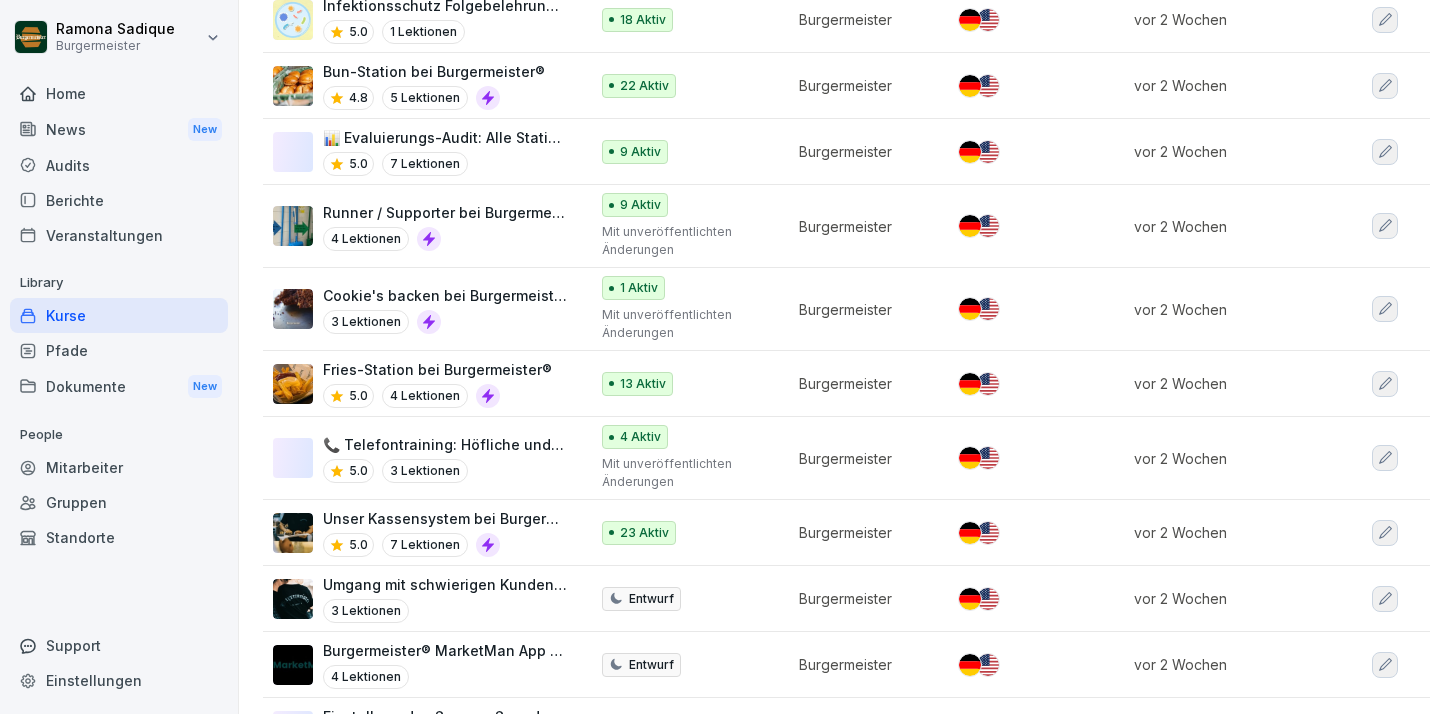 scroll, scrollTop: 876, scrollLeft: 0, axis: vertical 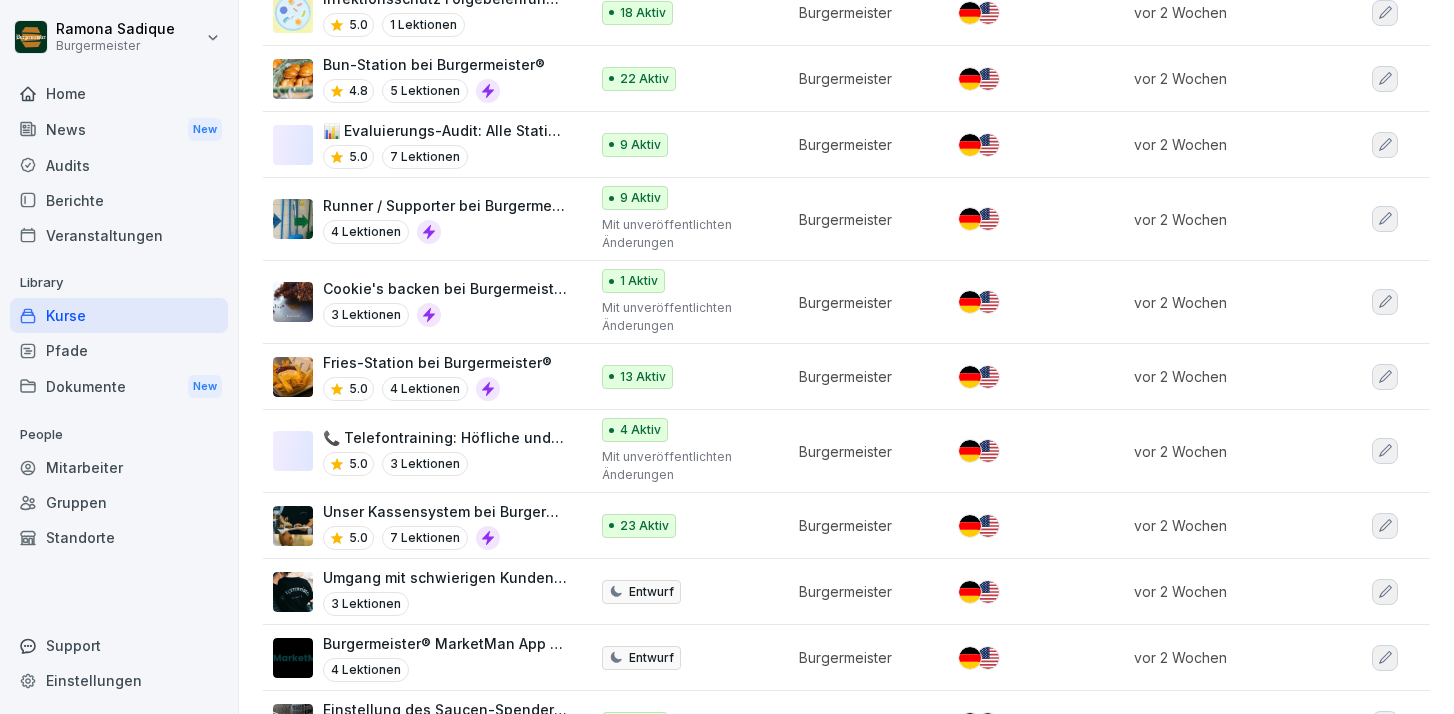 click on "Fries-Station bei Burgermeister®" at bounding box center (437, 362) 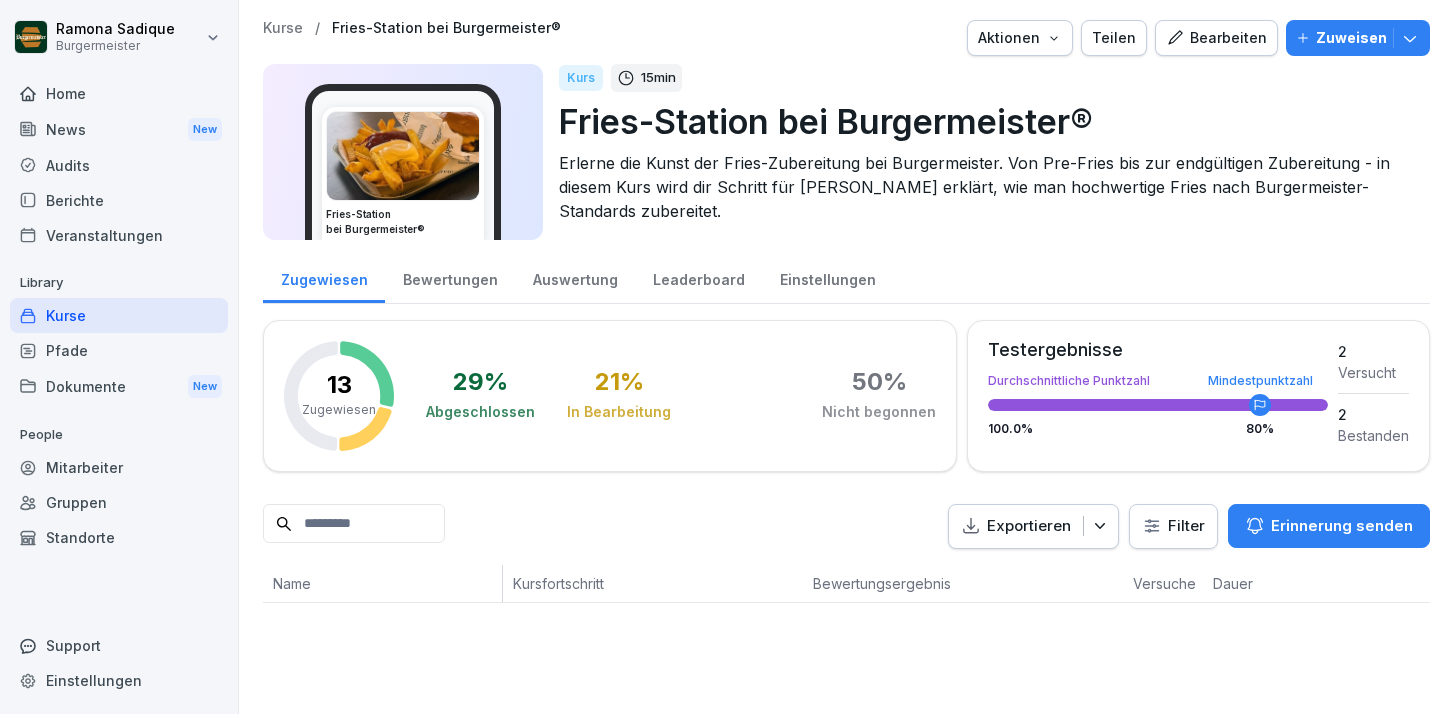 scroll, scrollTop: 0, scrollLeft: 0, axis: both 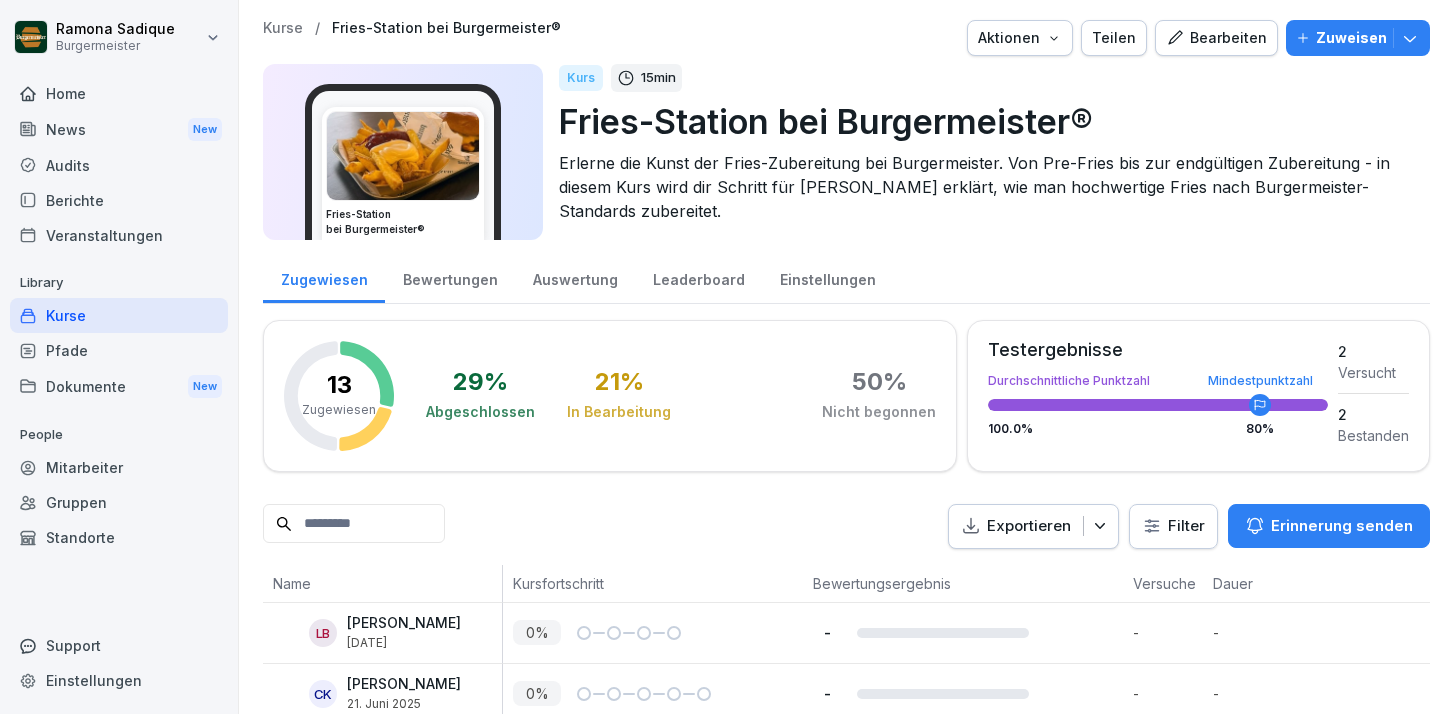 click on "Bearbeiten" at bounding box center [1216, 38] 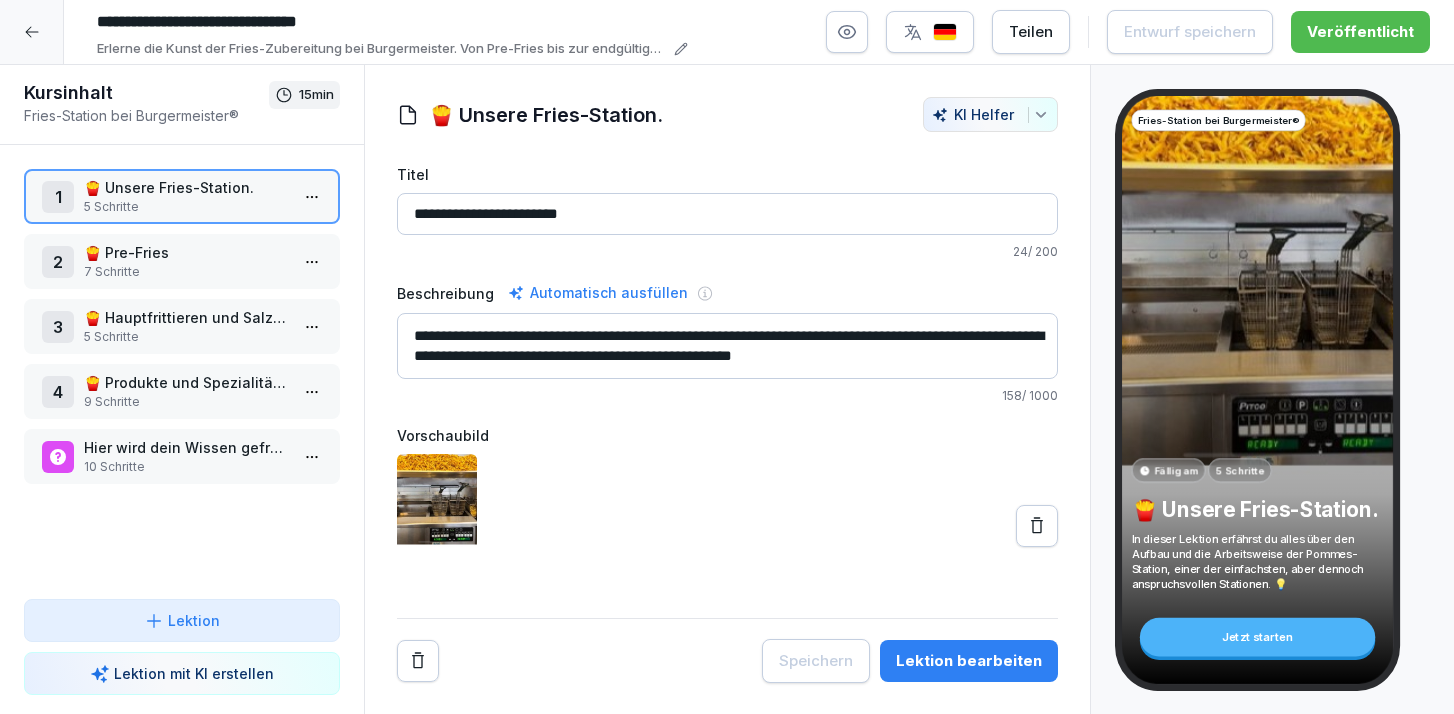 click on "🍟 Pre-Fries" at bounding box center [186, 252] 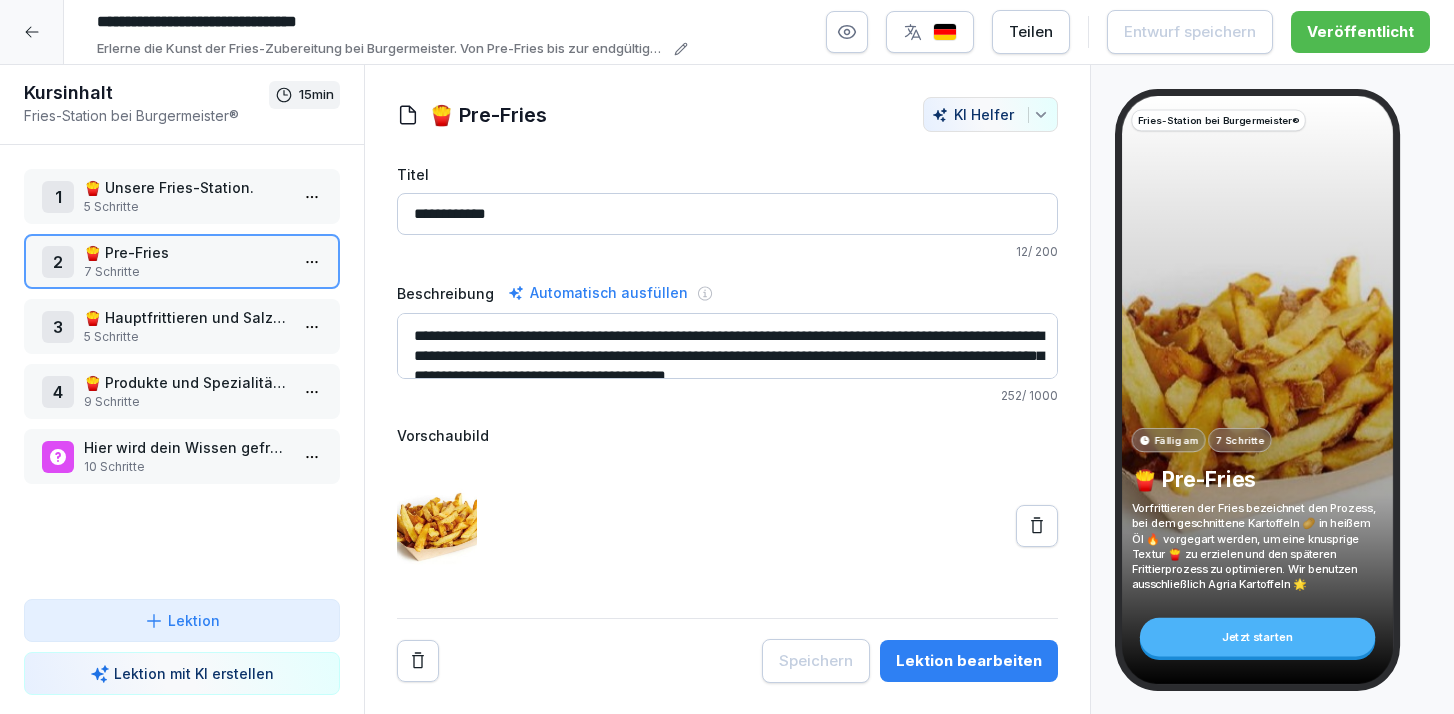 click on "9 Schritte" at bounding box center (186, 402) 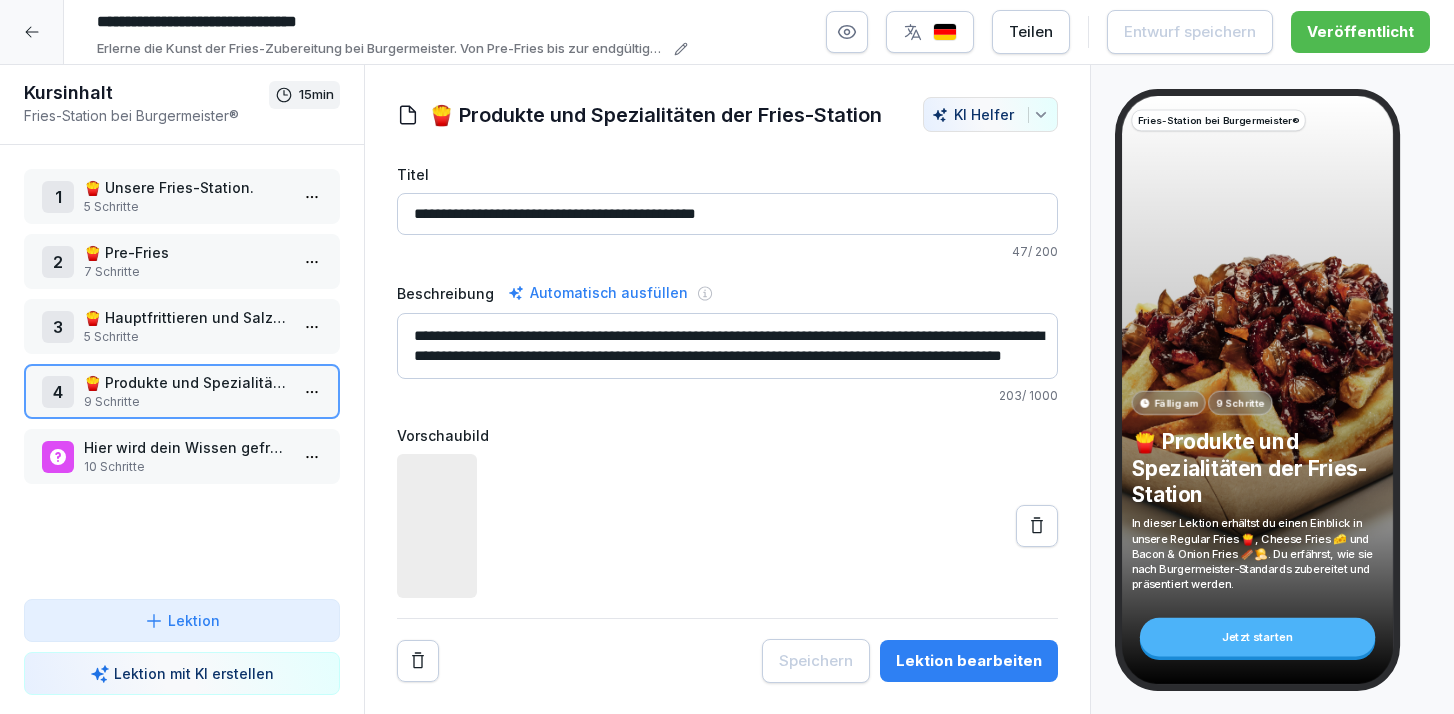 click on "Lektion bearbeiten" at bounding box center [969, 661] 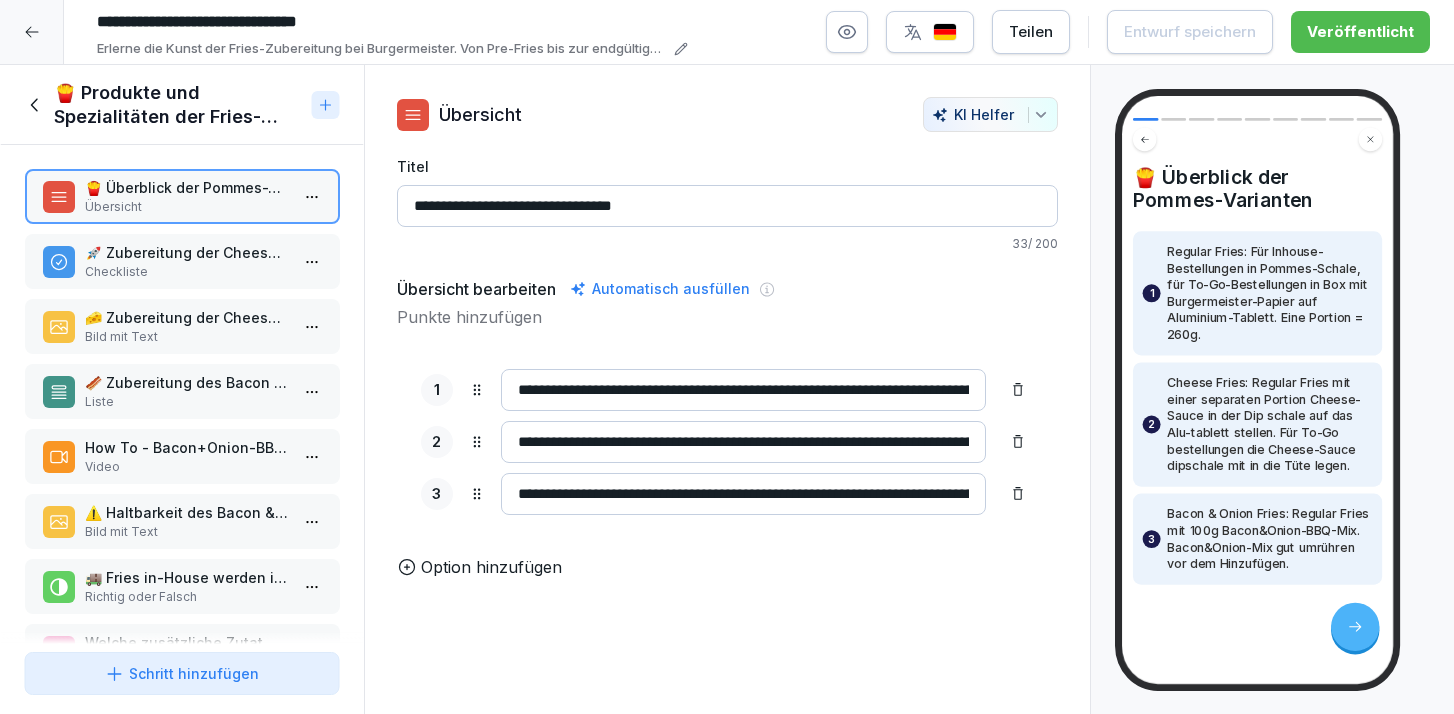 click on "Bild mit Text" at bounding box center [186, 337] 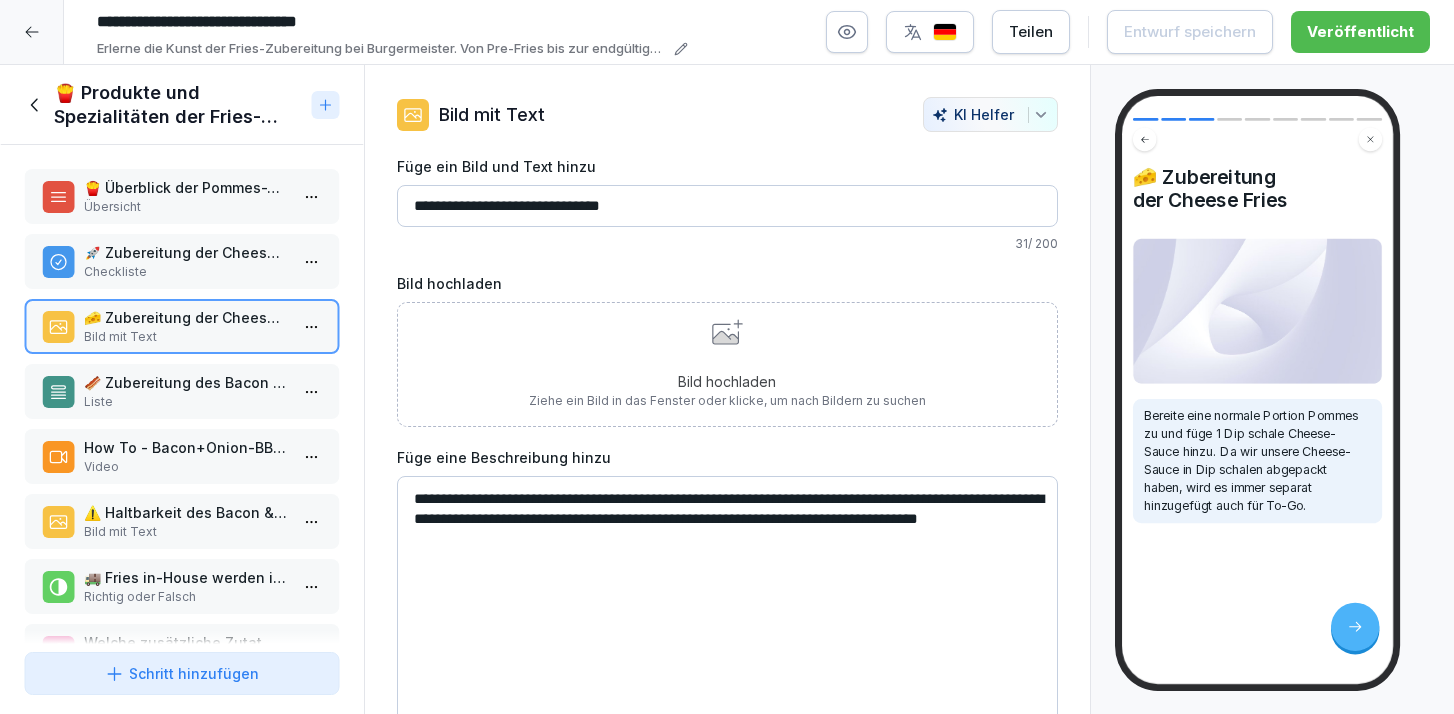 click on "🥓 Zubereitung des Bacon & Onion-BBQ-Mix" at bounding box center (186, 382) 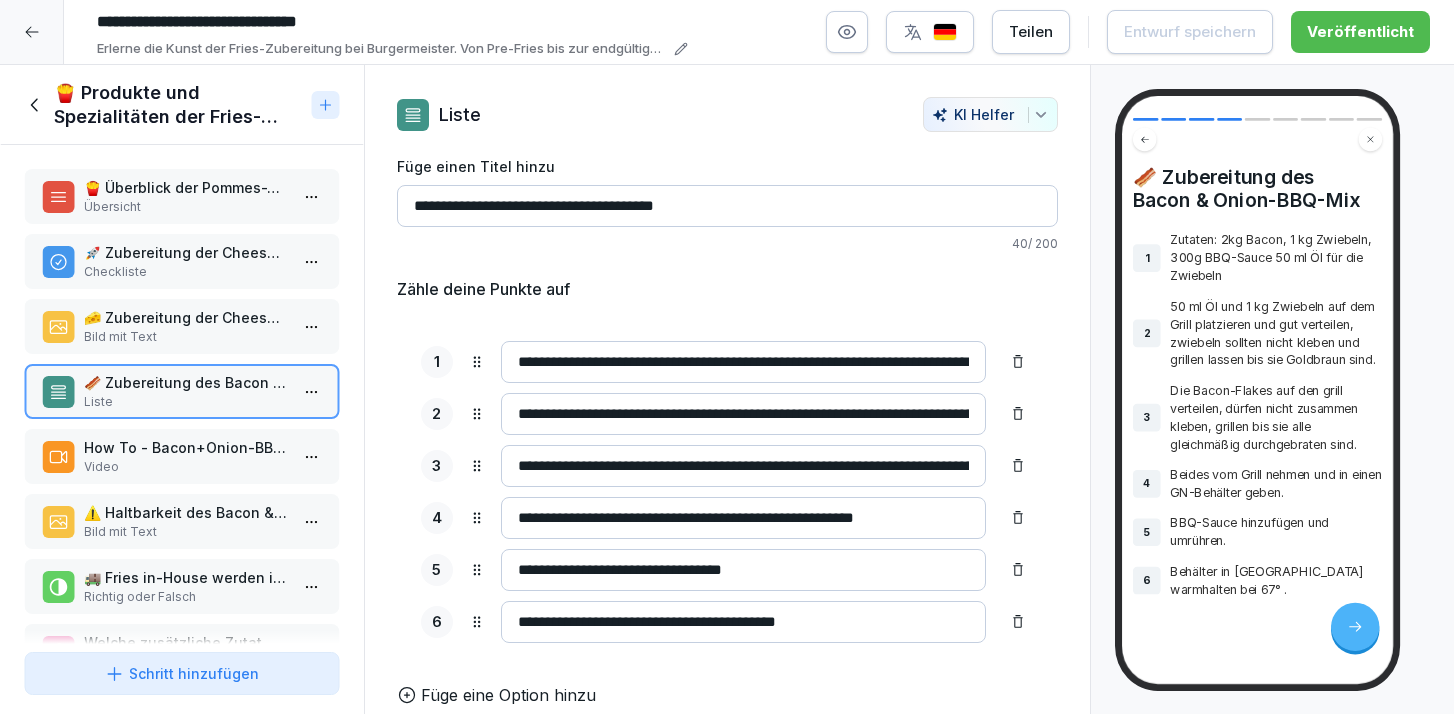 click on "How To - Bacon+Onion-BBQ-Mix" at bounding box center (186, 447) 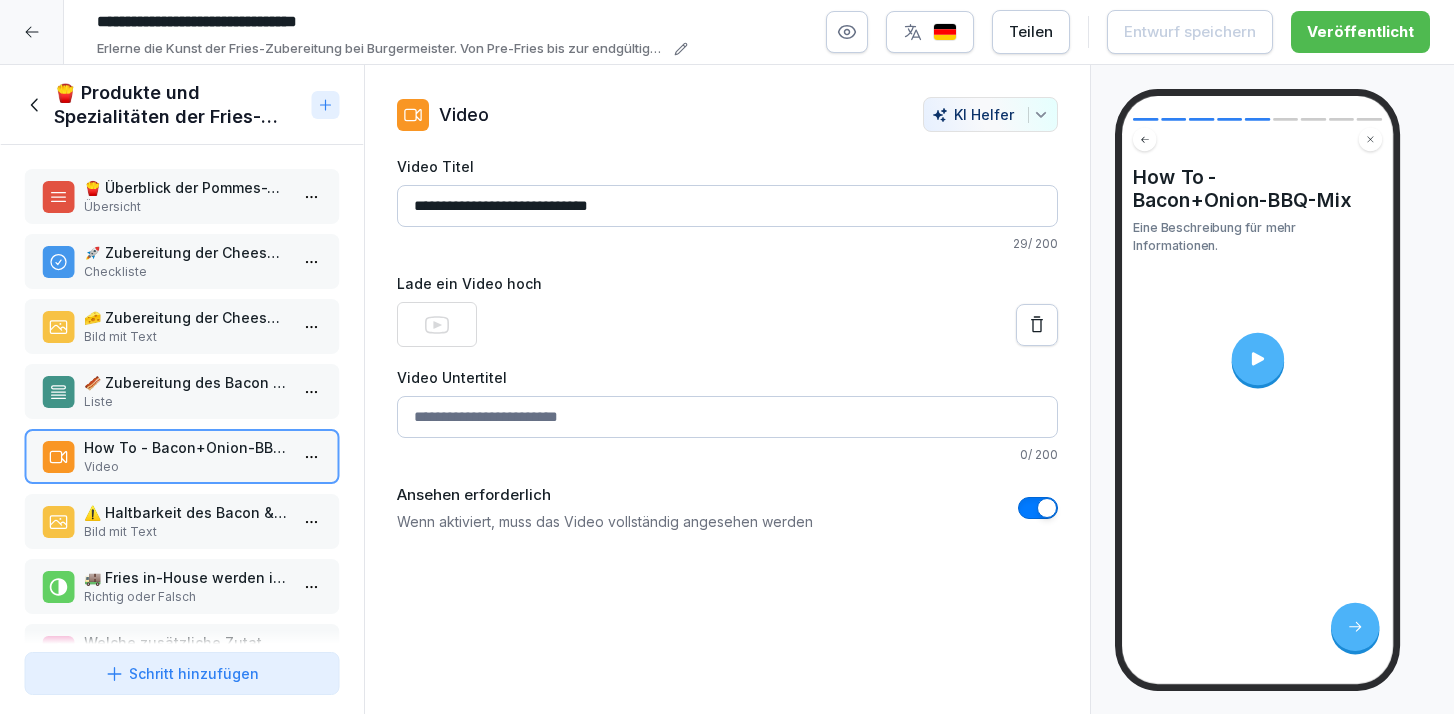 click at bounding box center (1038, 508) 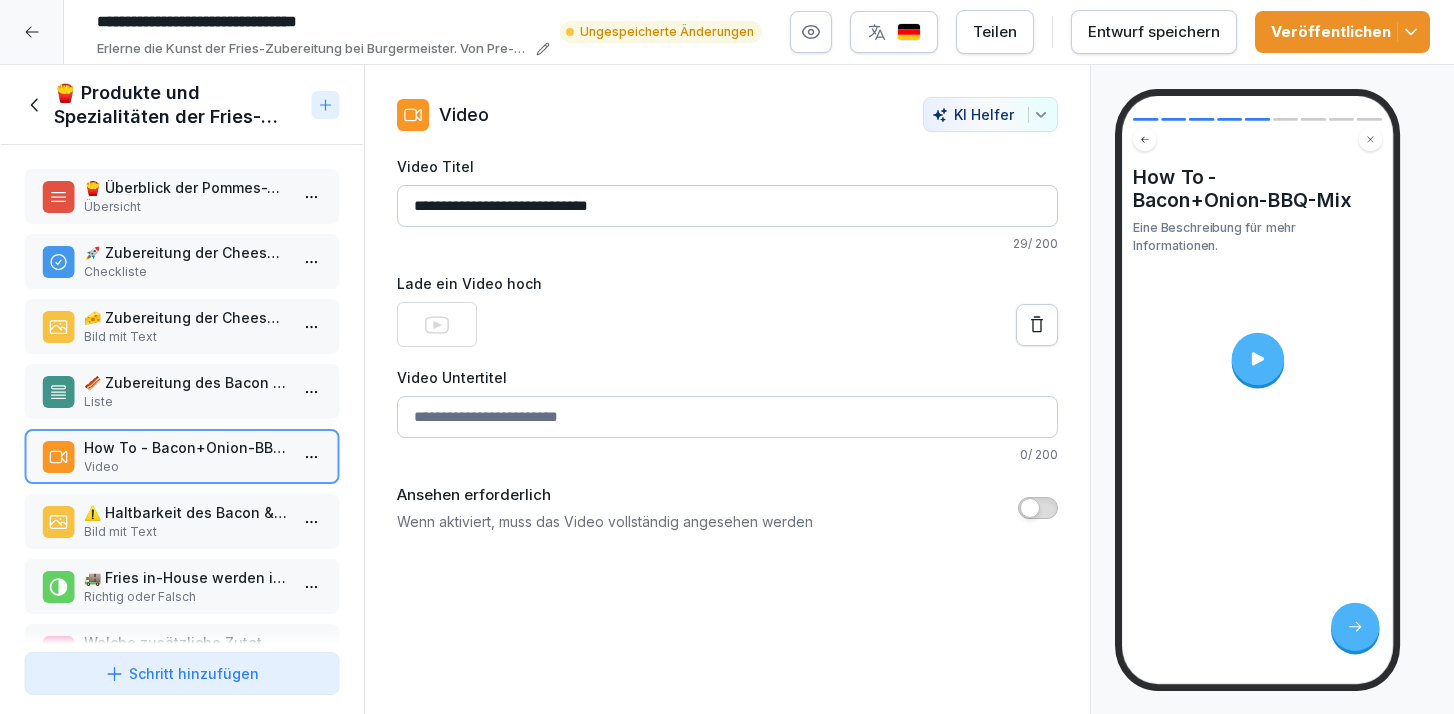 click on "⚠️ Haltbarkeit des Bacon & Onion-BBQ-Mix" at bounding box center [186, 512] 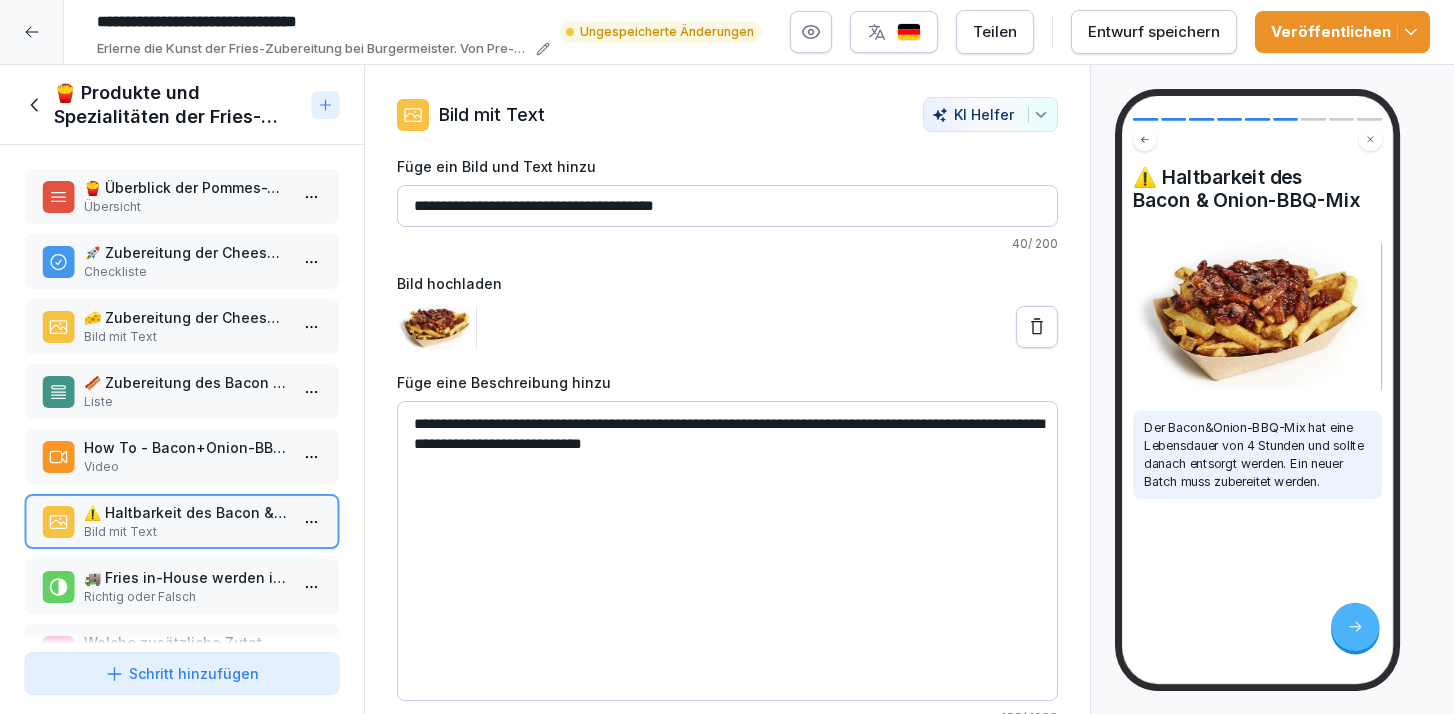 click on "Richtig oder Falsch" at bounding box center (186, 597) 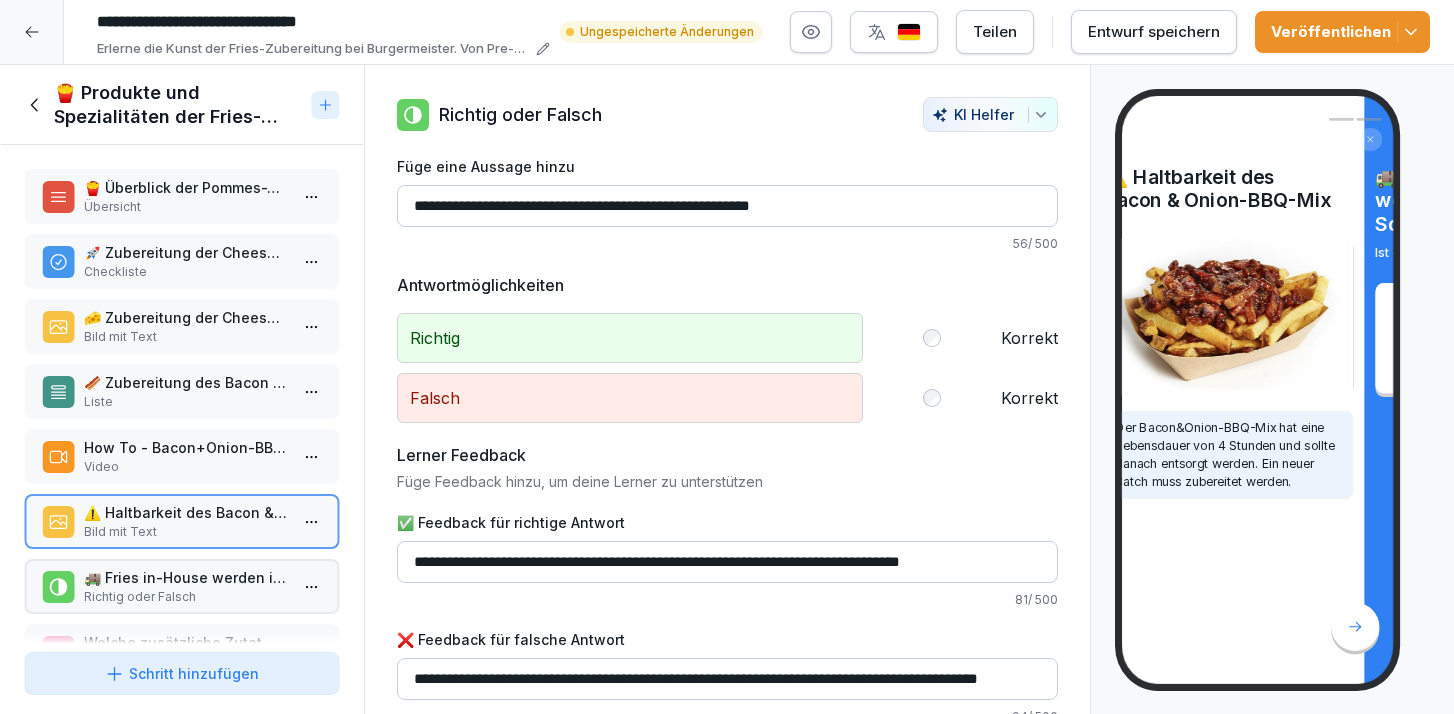 scroll, scrollTop: 1, scrollLeft: 0, axis: vertical 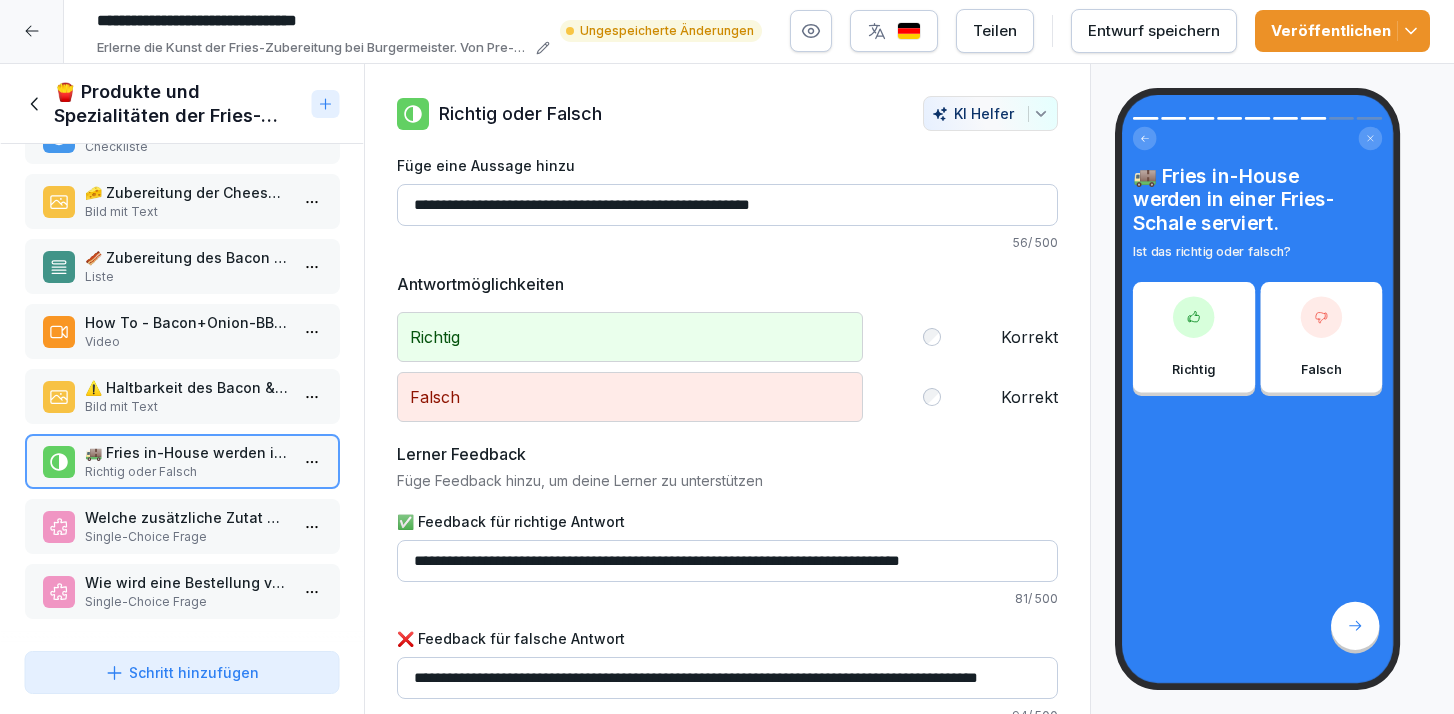 click on "Welche zusätzliche Zutat wird auf Bacon & Onion Fries hinzugefügt?" at bounding box center (186, 517) 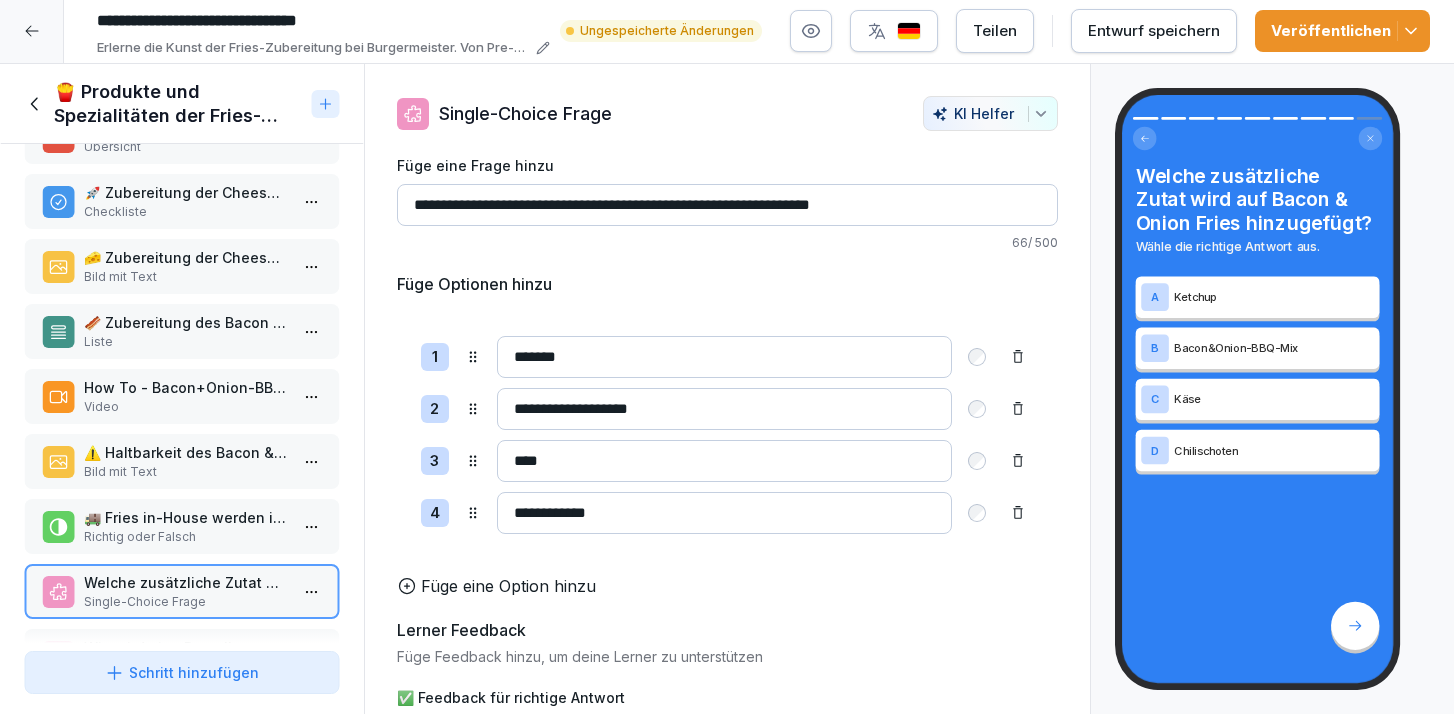 scroll, scrollTop: 0, scrollLeft: 0, axis: both 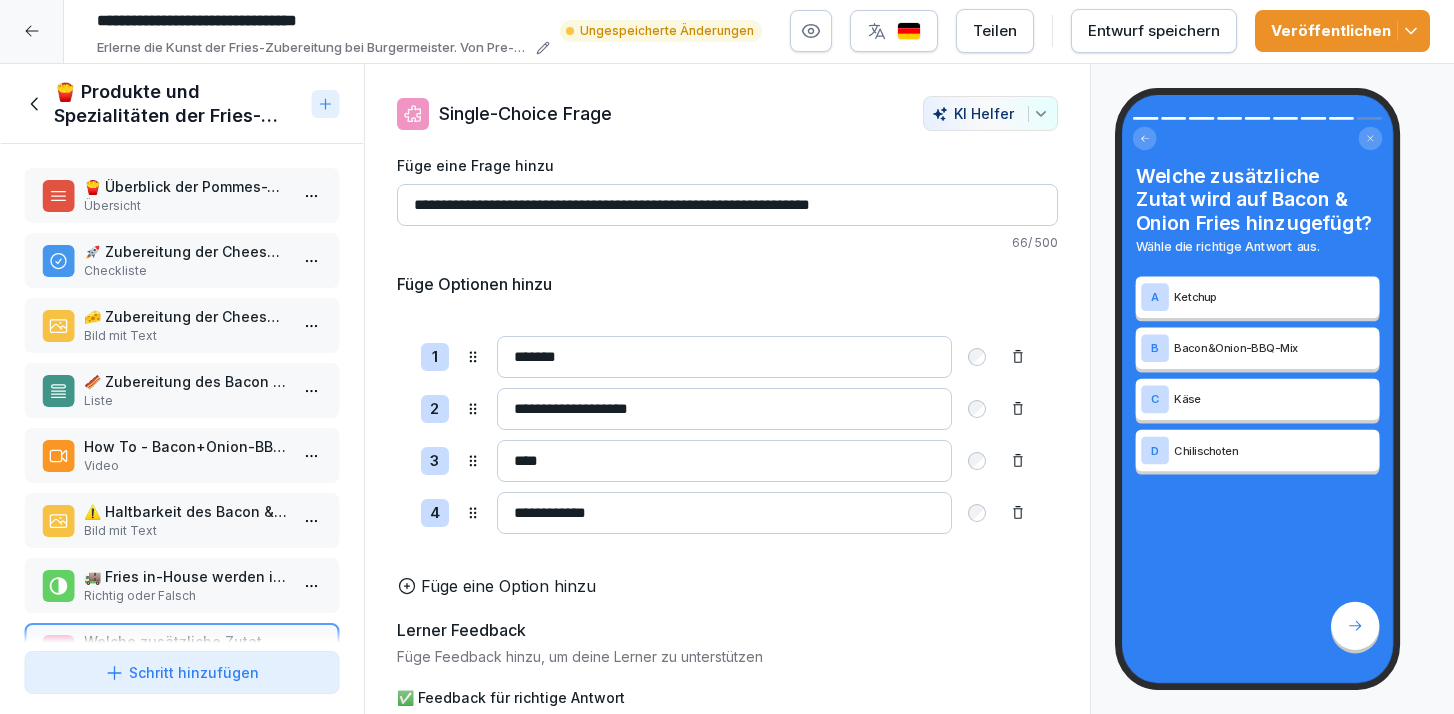 click on "🚀 Zubereitung der Cheese Sauce" at bounding box center [186, 251] 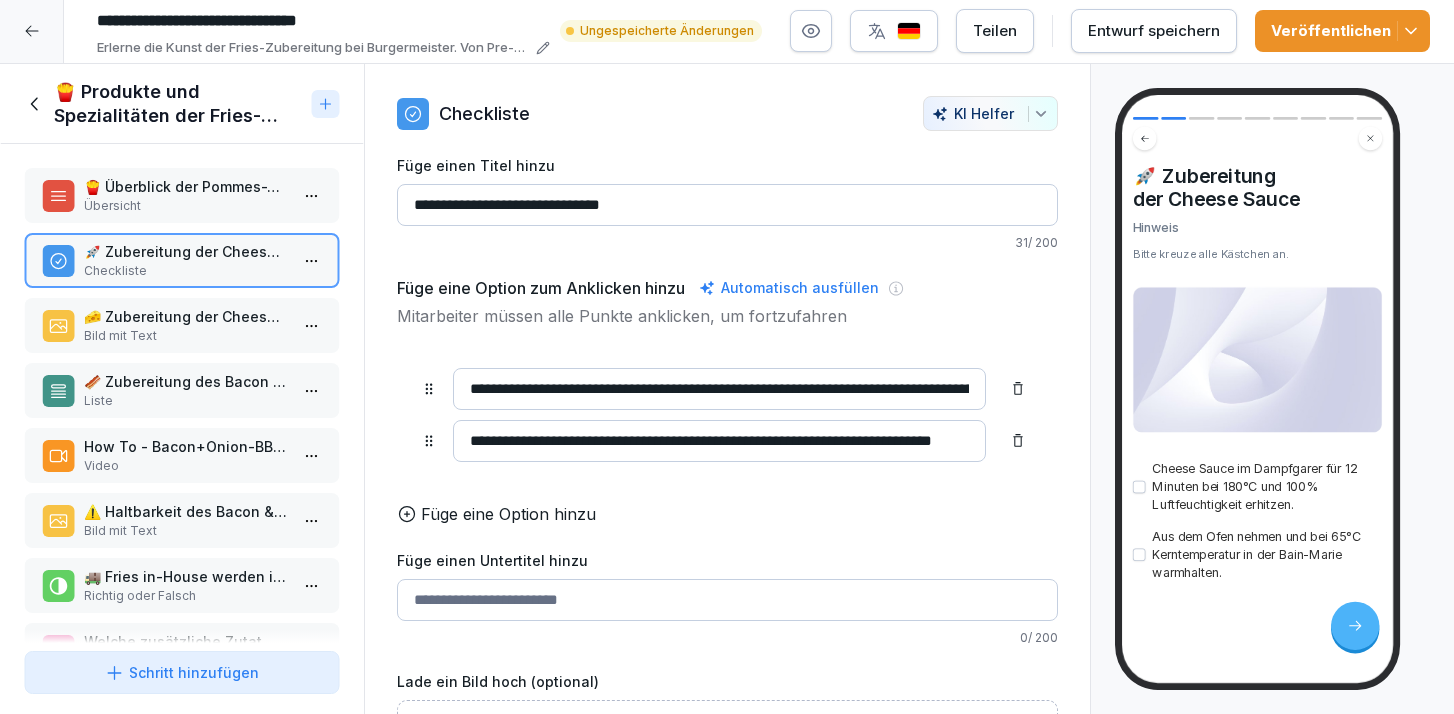 click 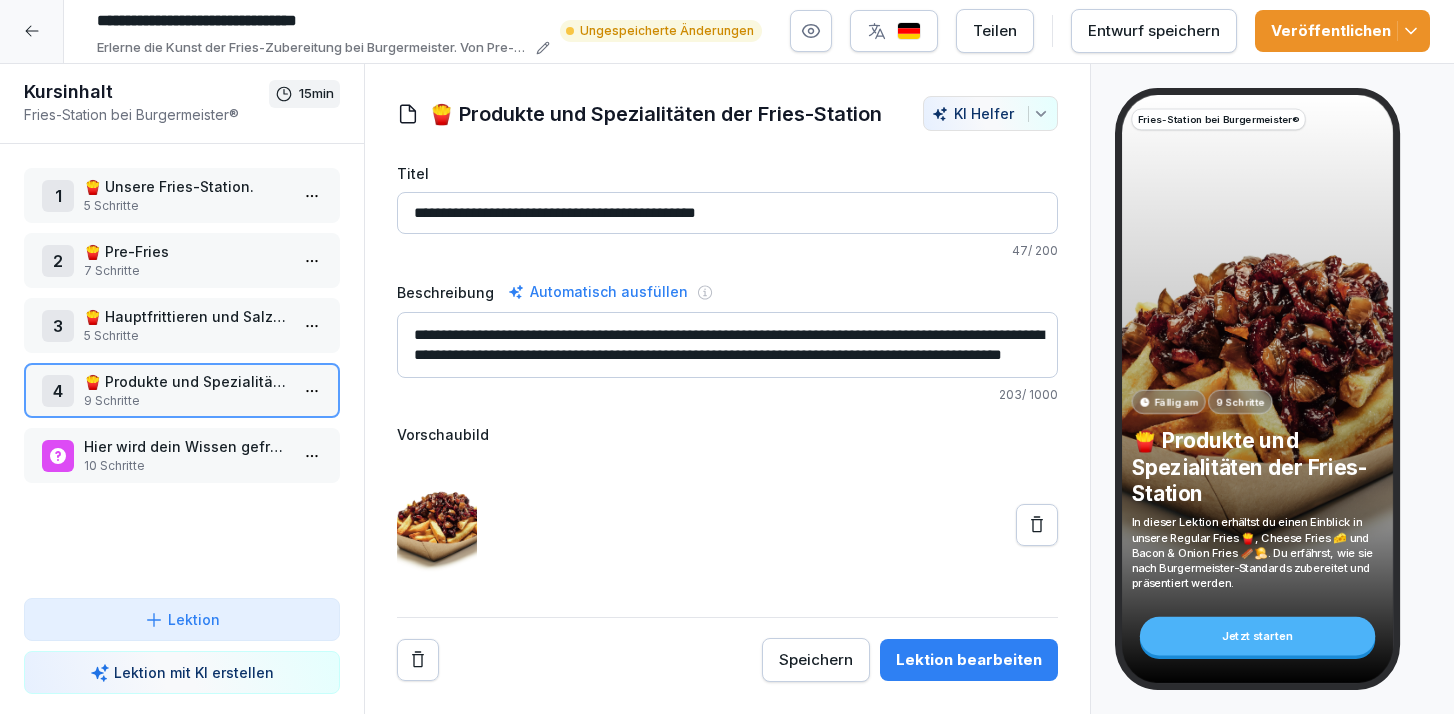 scroll, scrollTop: 20, scrollLeft: 0, axis: vertical 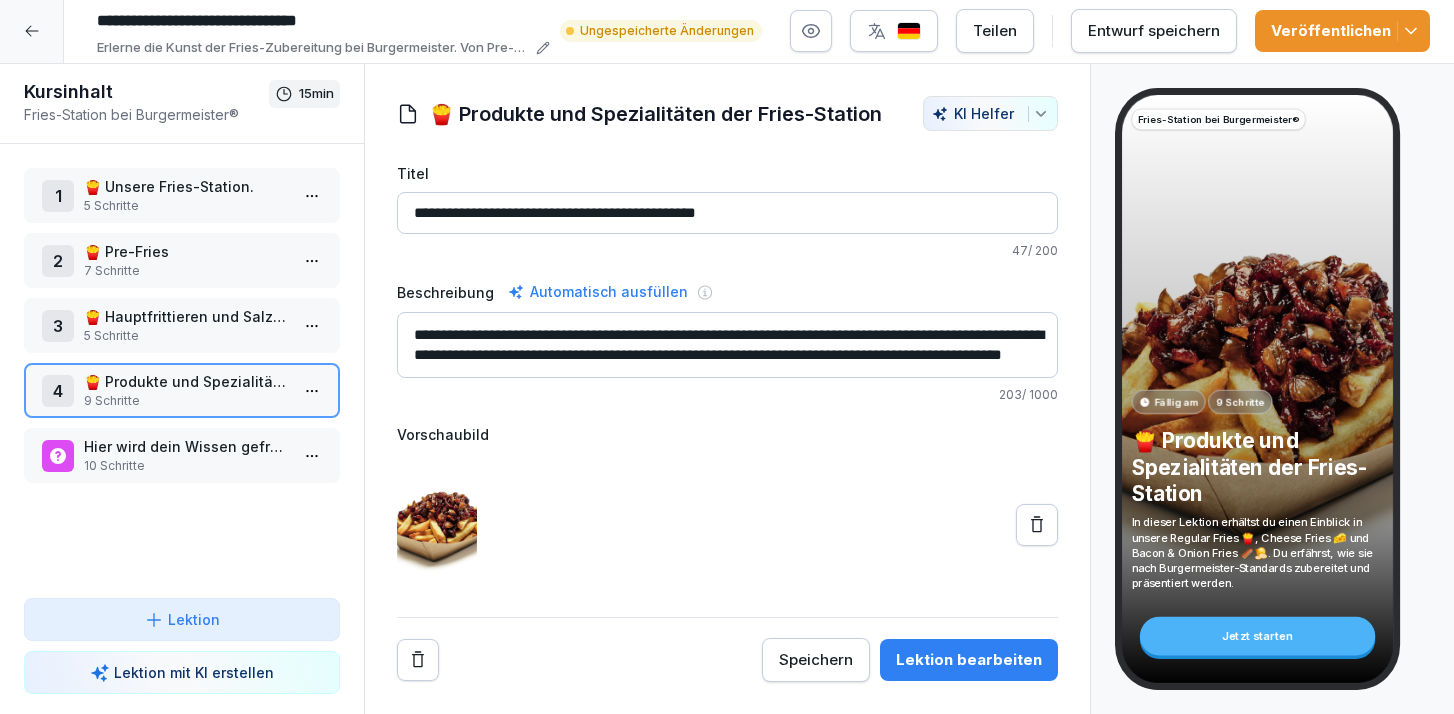 click on "Lektion bearbeiten" at bounding box center (969, 660) 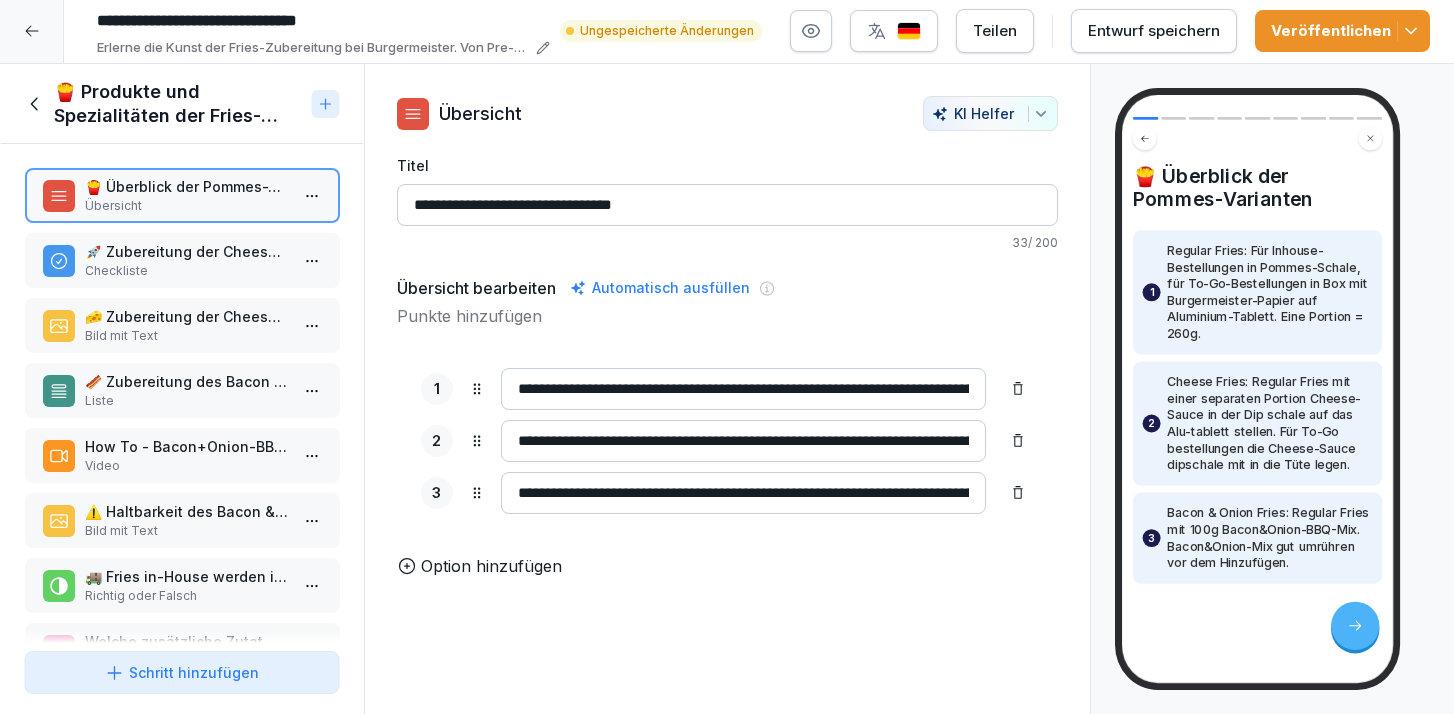 click on "🍟 Überblick der Pommes-Varianten" at bounding box center (186, 186) 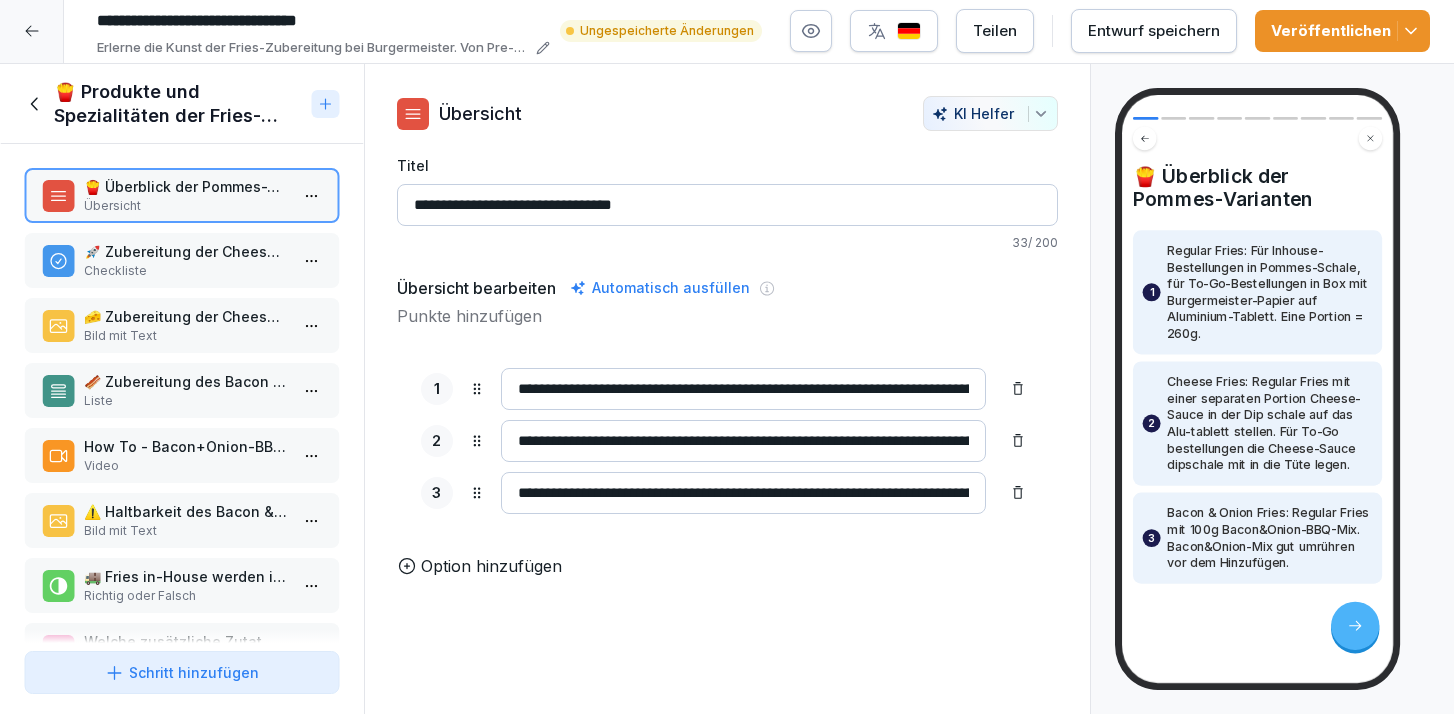 click on "🚀 Zubereitung der Cheese Sauce" at bounding box center [186, 251] 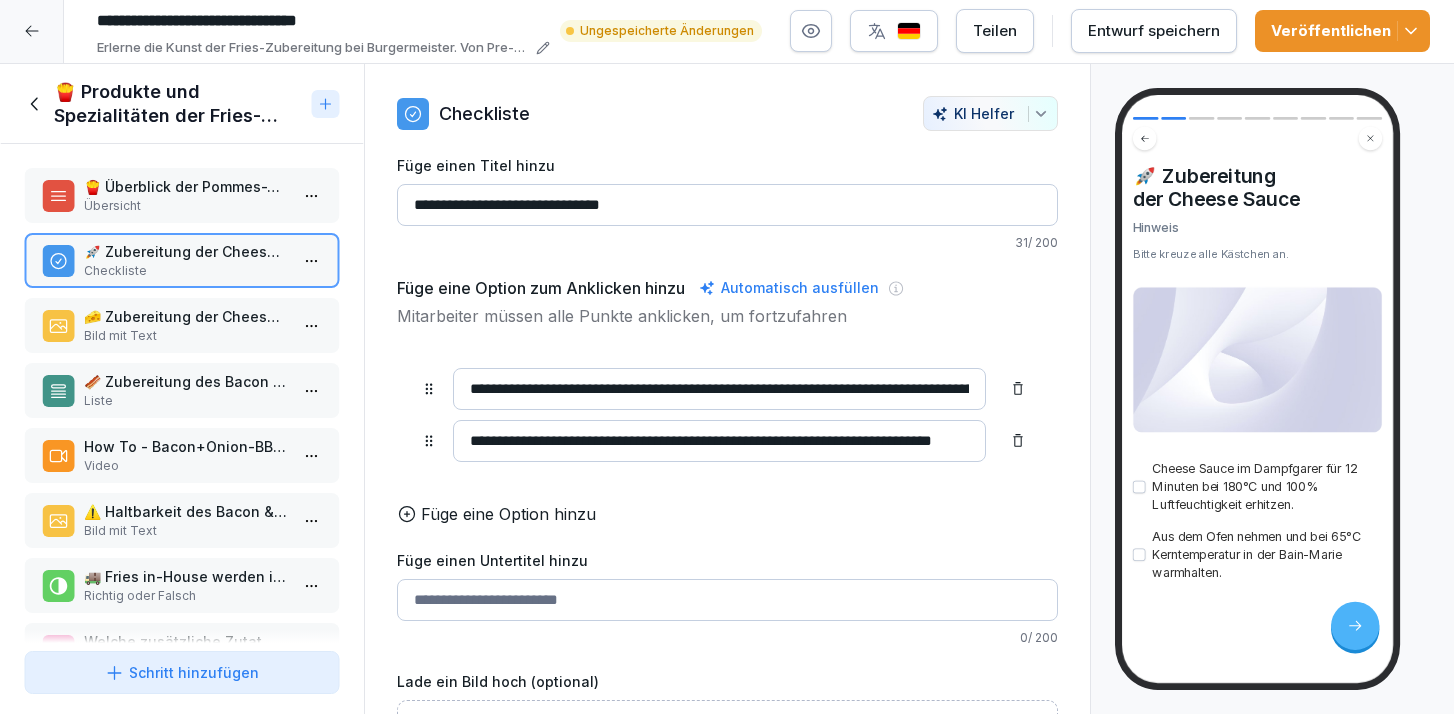click on "🧀 Zubereitung der Cheese Fries" at bounding box center (186, 316) 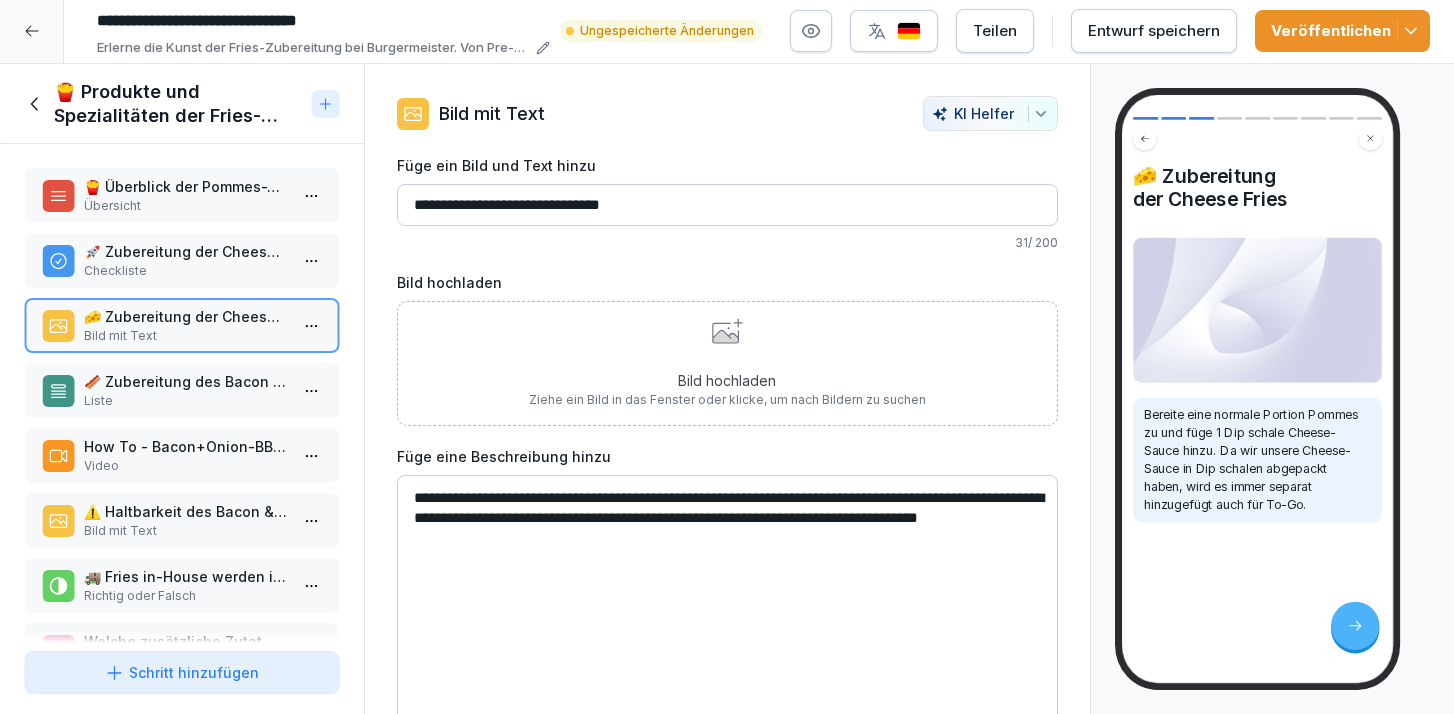 click on "🥓 Zubereitung des Bacon & Onion-BBQ-Mix" at bounding box center [186, 381] 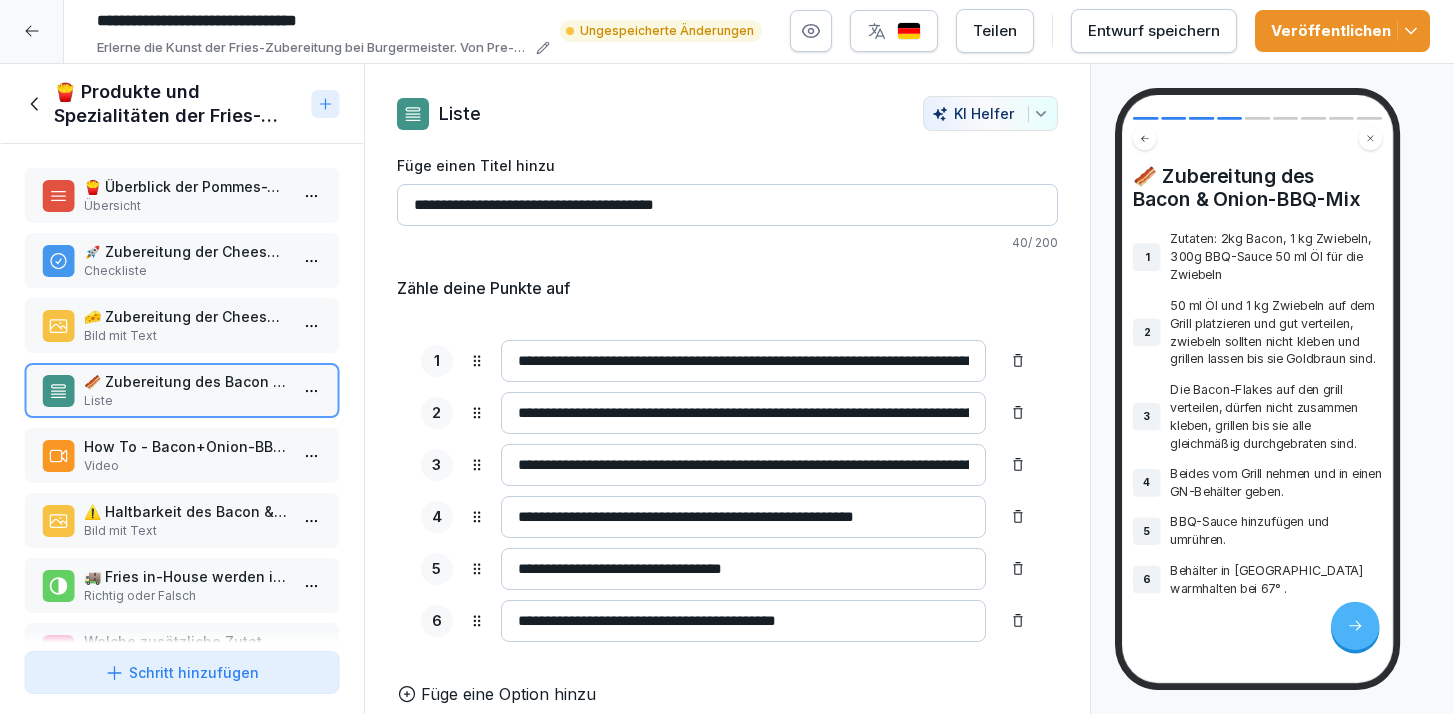 click on "How To - Bacon+Onion-BBQ-Mix" at bounding box center [186, 446] 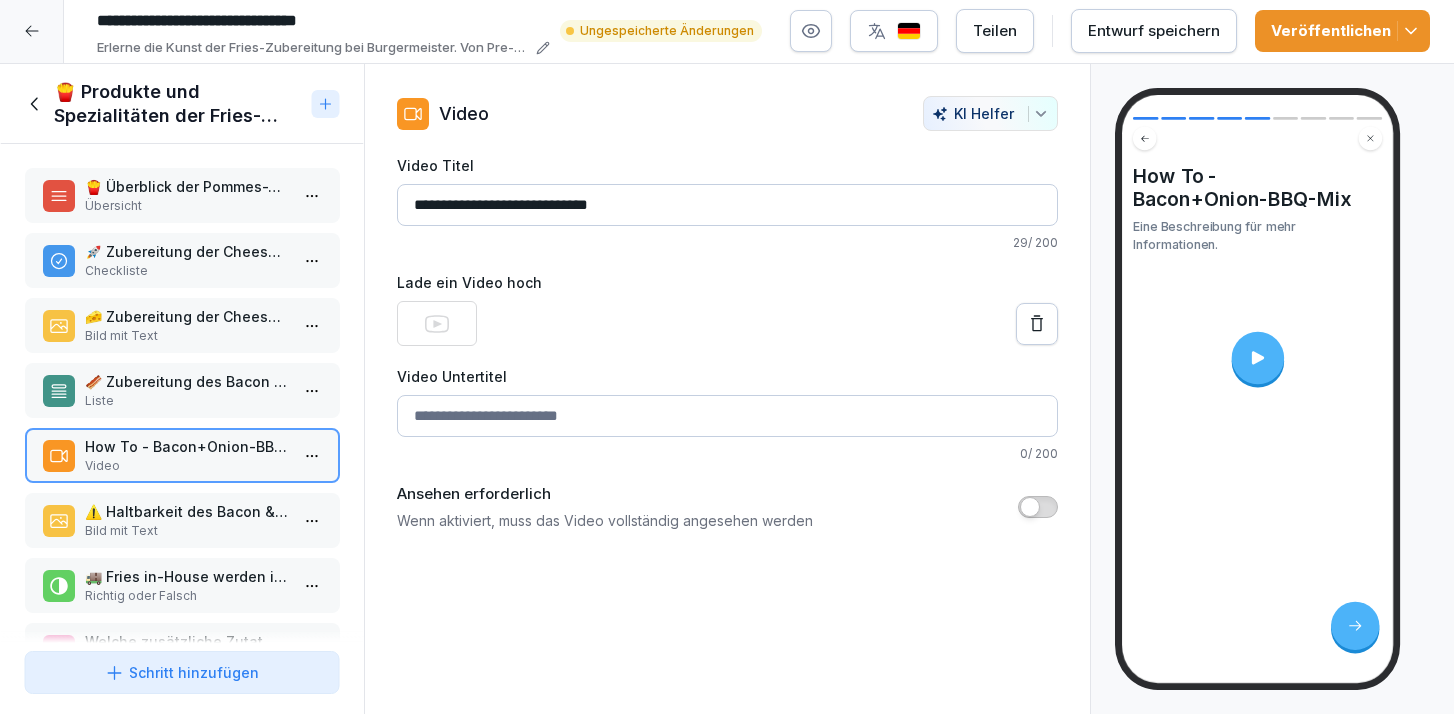 click on "⚠️ Haltbarkeit des Bacon & Onion-BBQ-Mix" at bounding box center [186, 511] 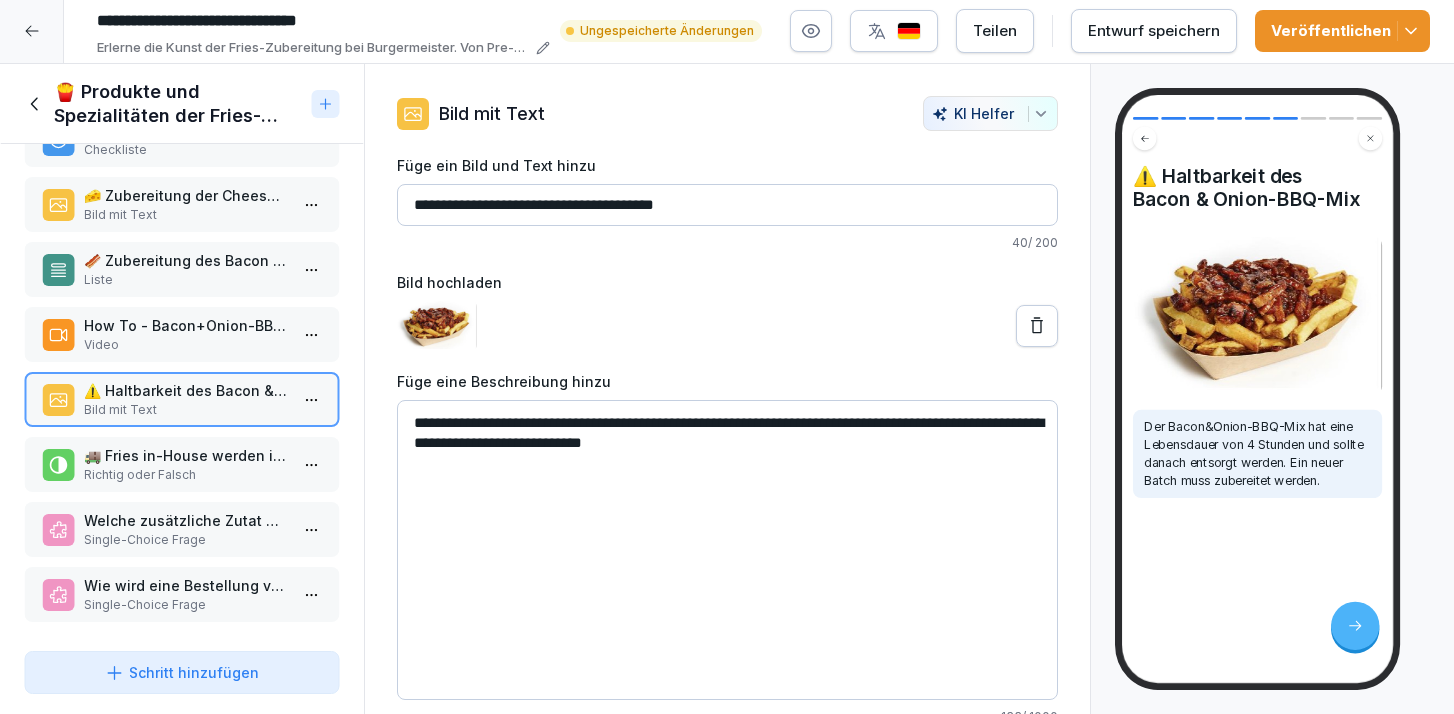 scroll, scrollTop: 124, scrollLeft: 0, axis: vertical 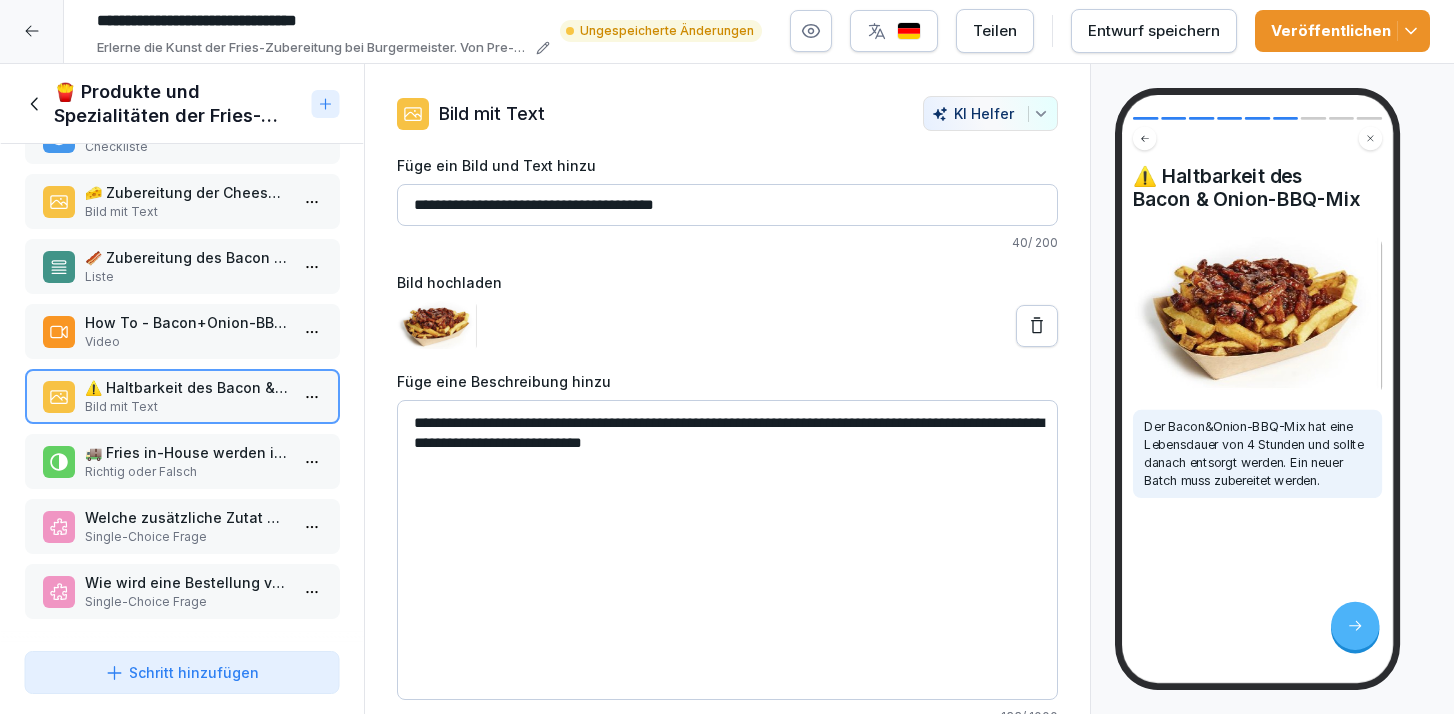 click on "Richtig oder Falsch" at bounding box center (186, 472) 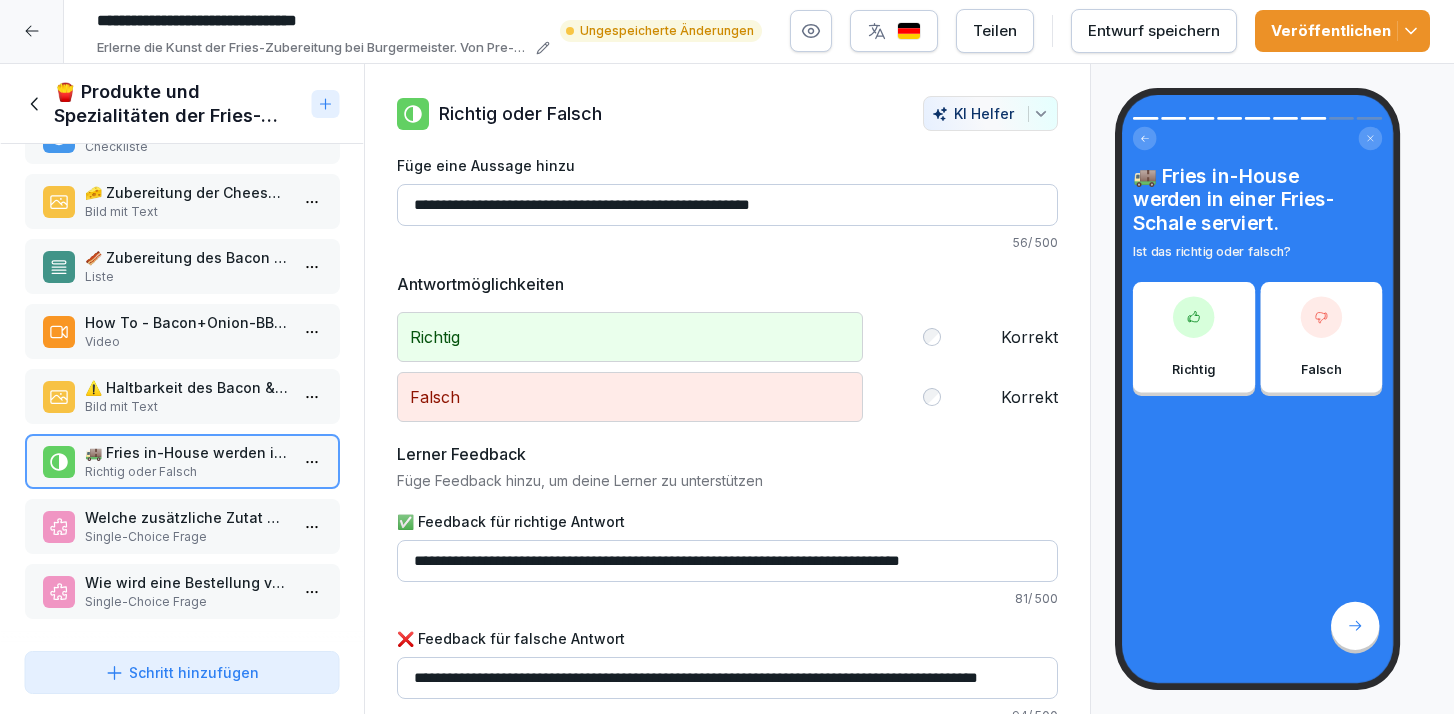 click on "Welche zusätzliche Zutat wird auf Bacon & Onion Fries hinzugefügt?" at bounding box center [186, 517] 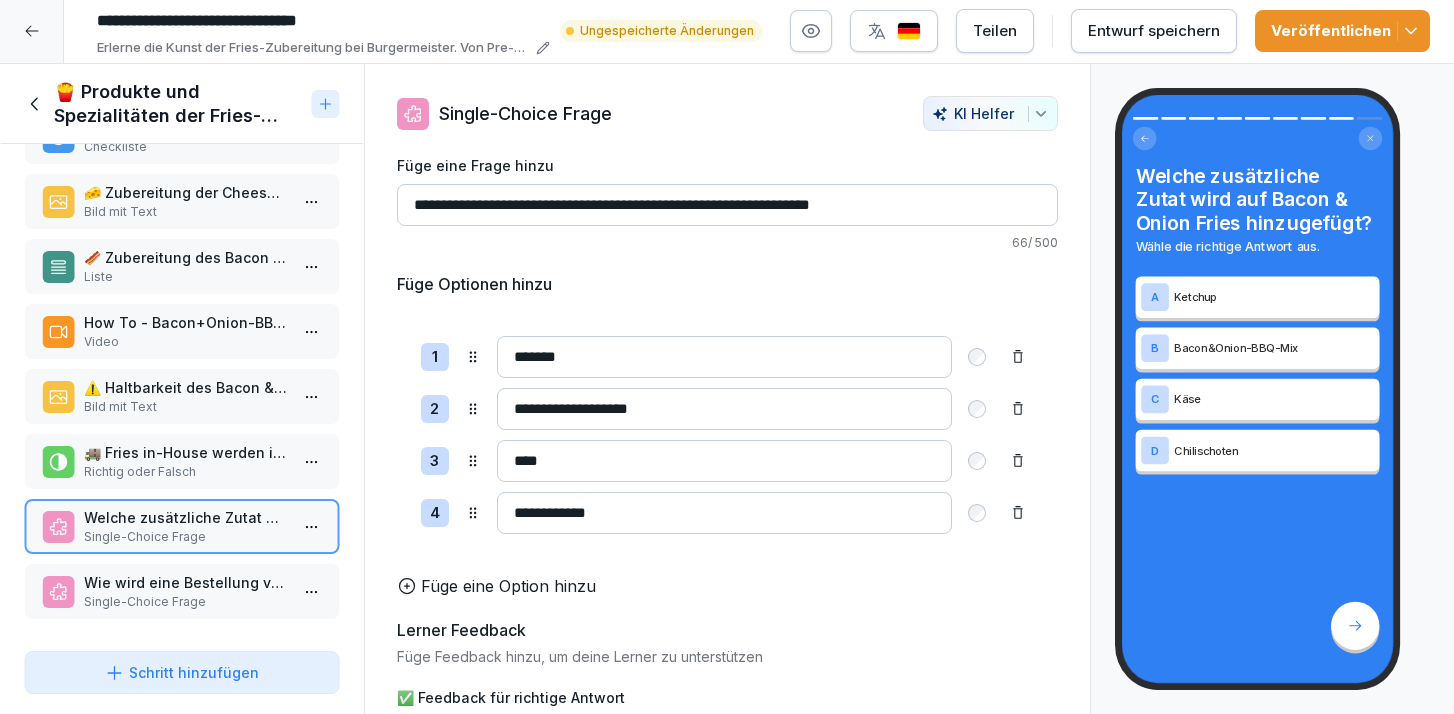 click 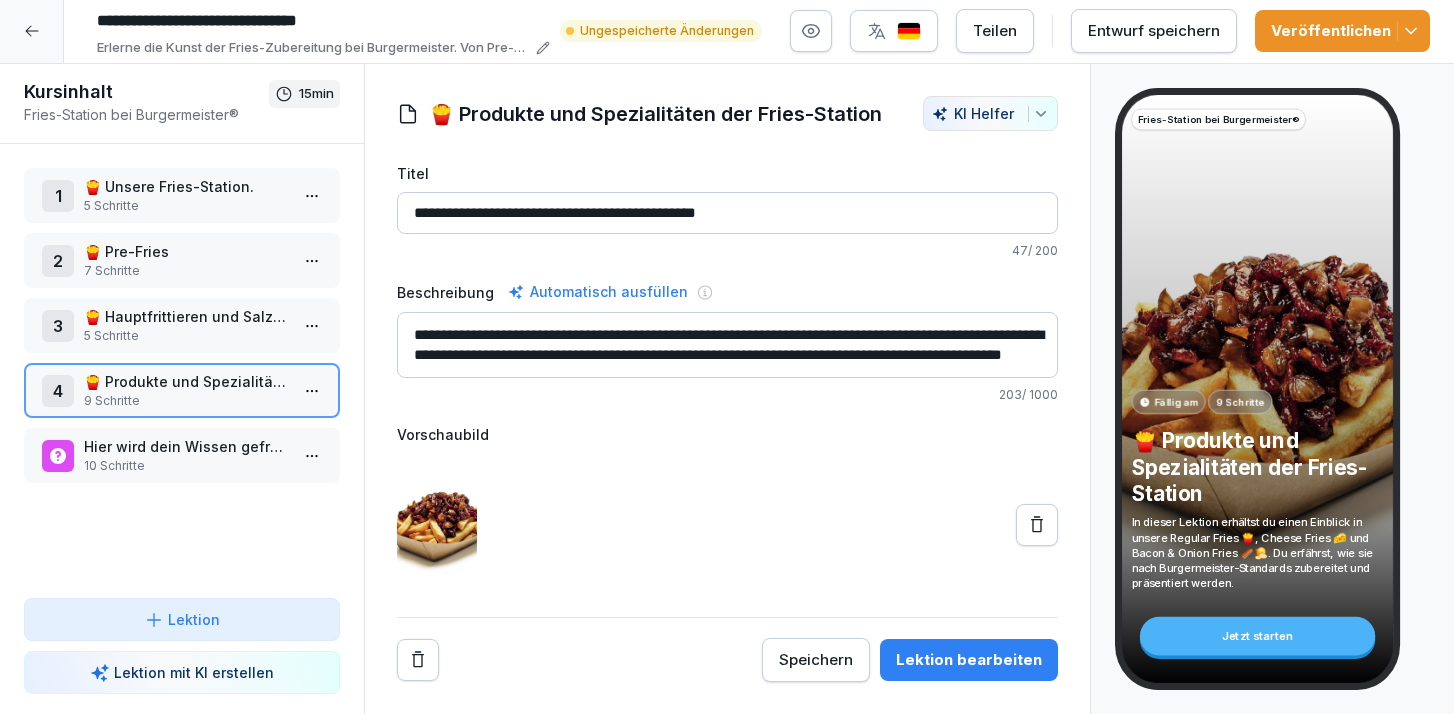click 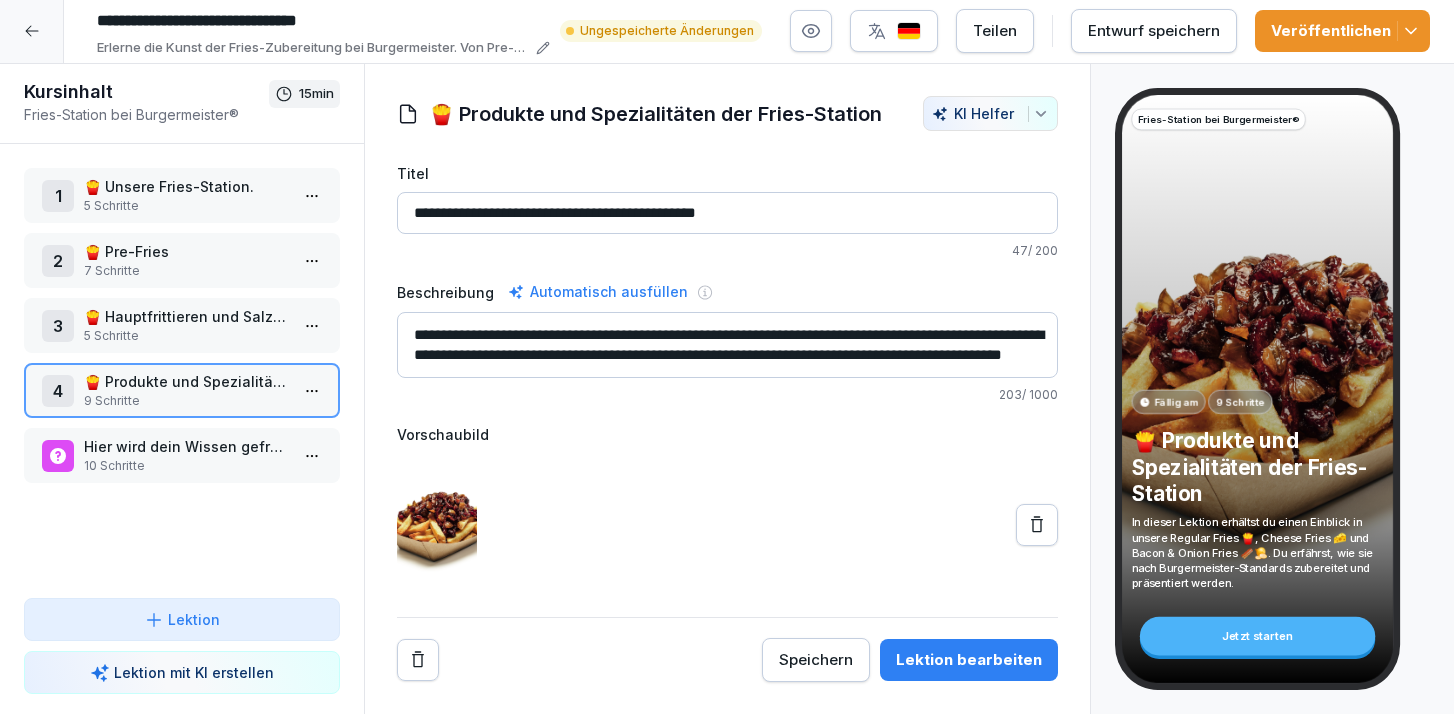 scroll, scrollTop: 0, scrollLeft: 0, axis: both 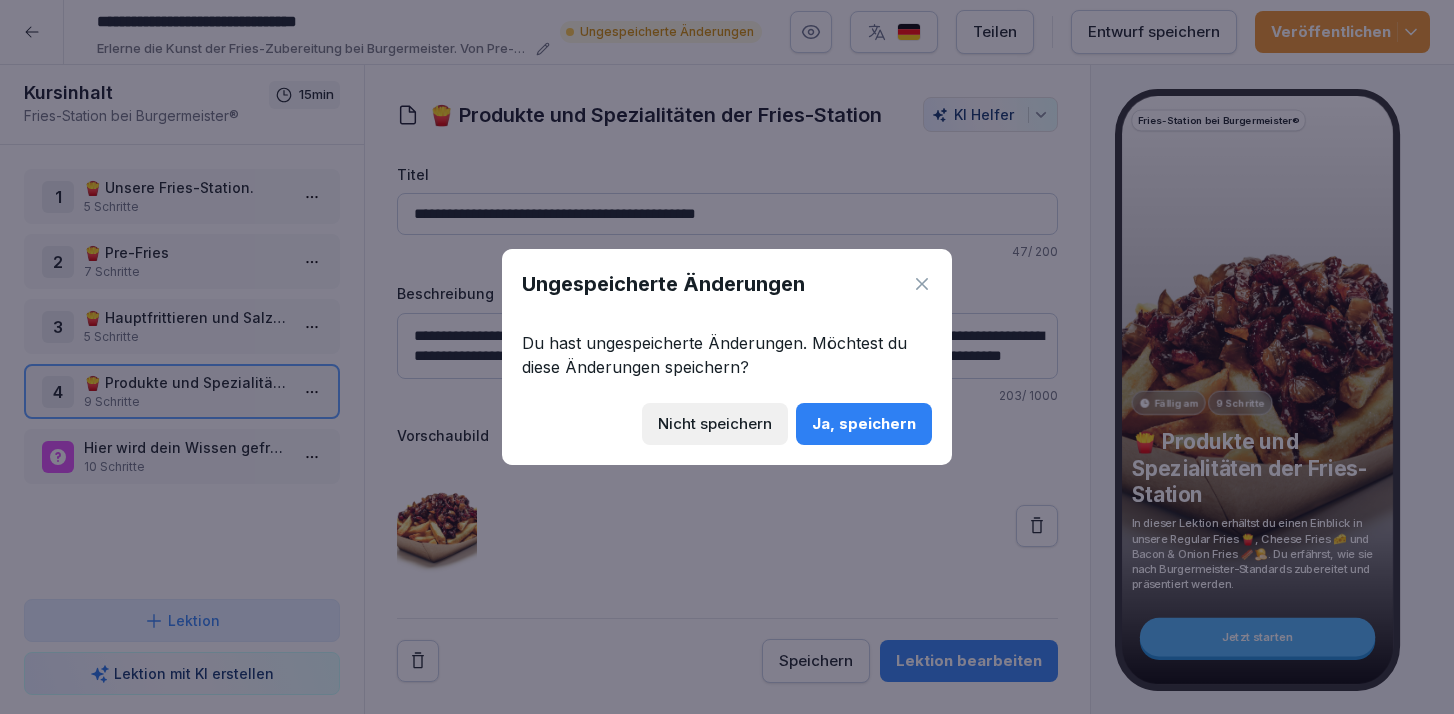 click on "Ja, speichern" at bounding box center [864, 424] 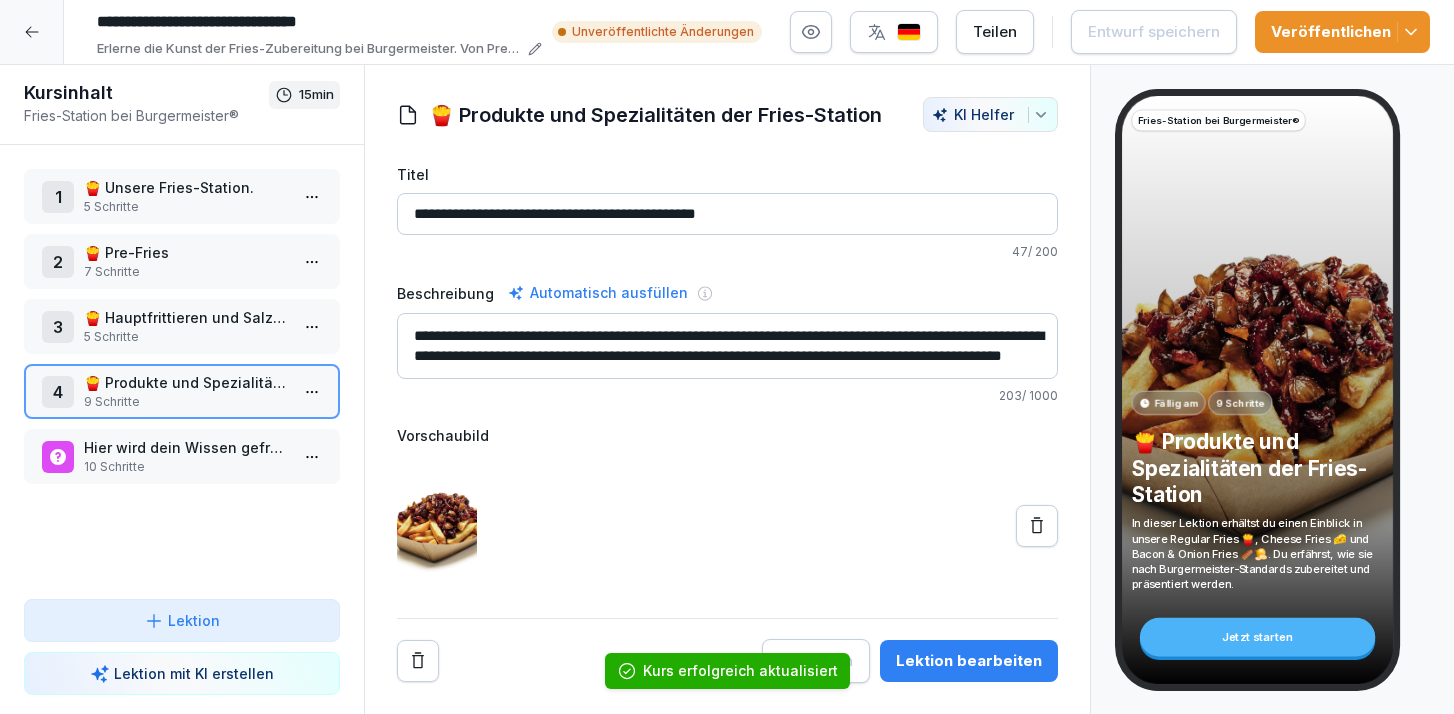 click 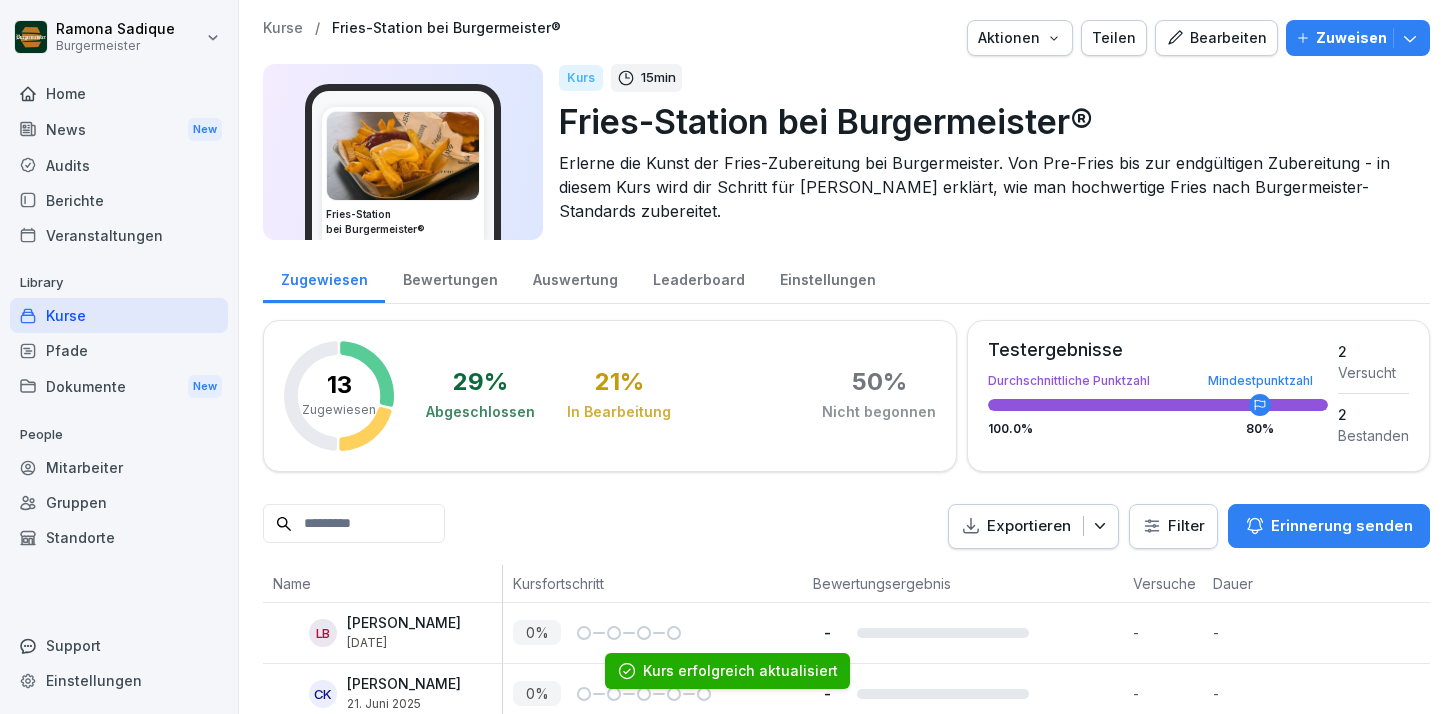 click on "Bearbeiten" at bounding box center [1216, 38] 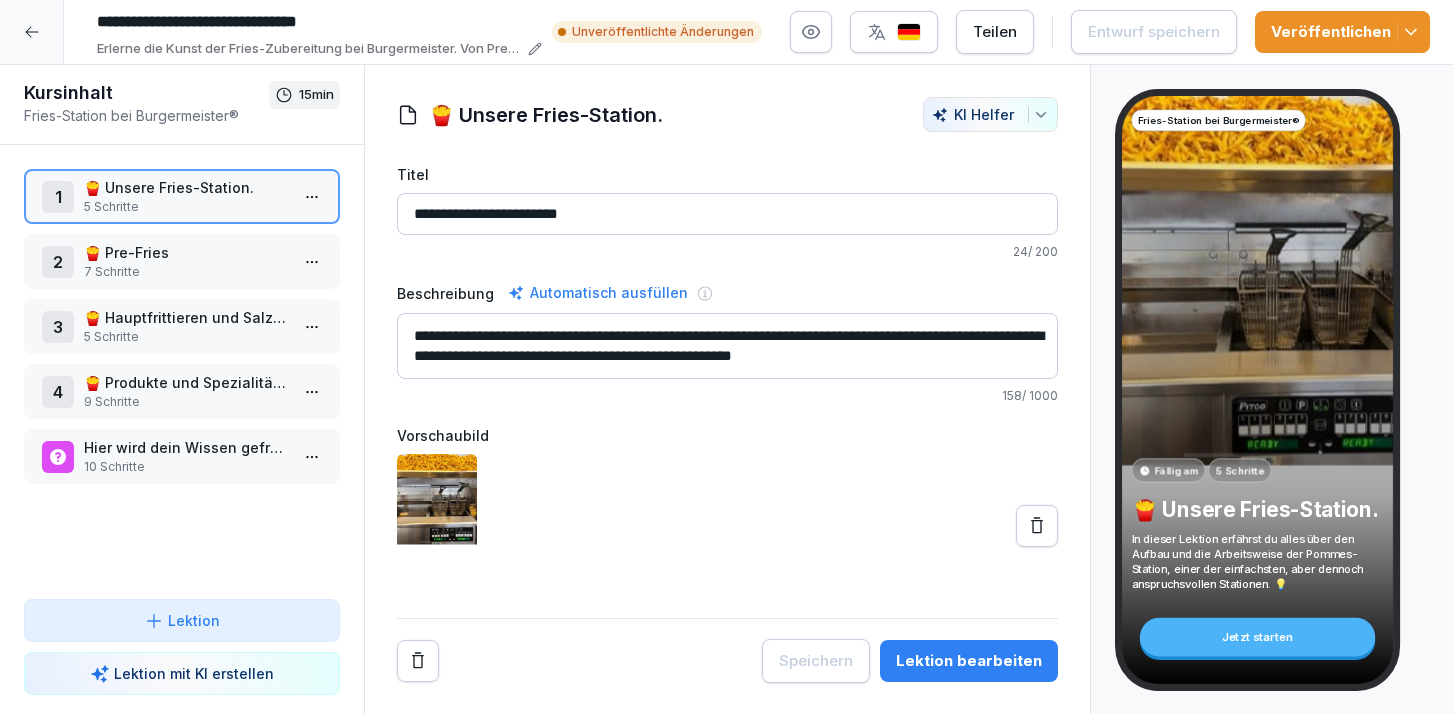 click on "🍟 Pre-Fries" at bounding box center [186, 252] 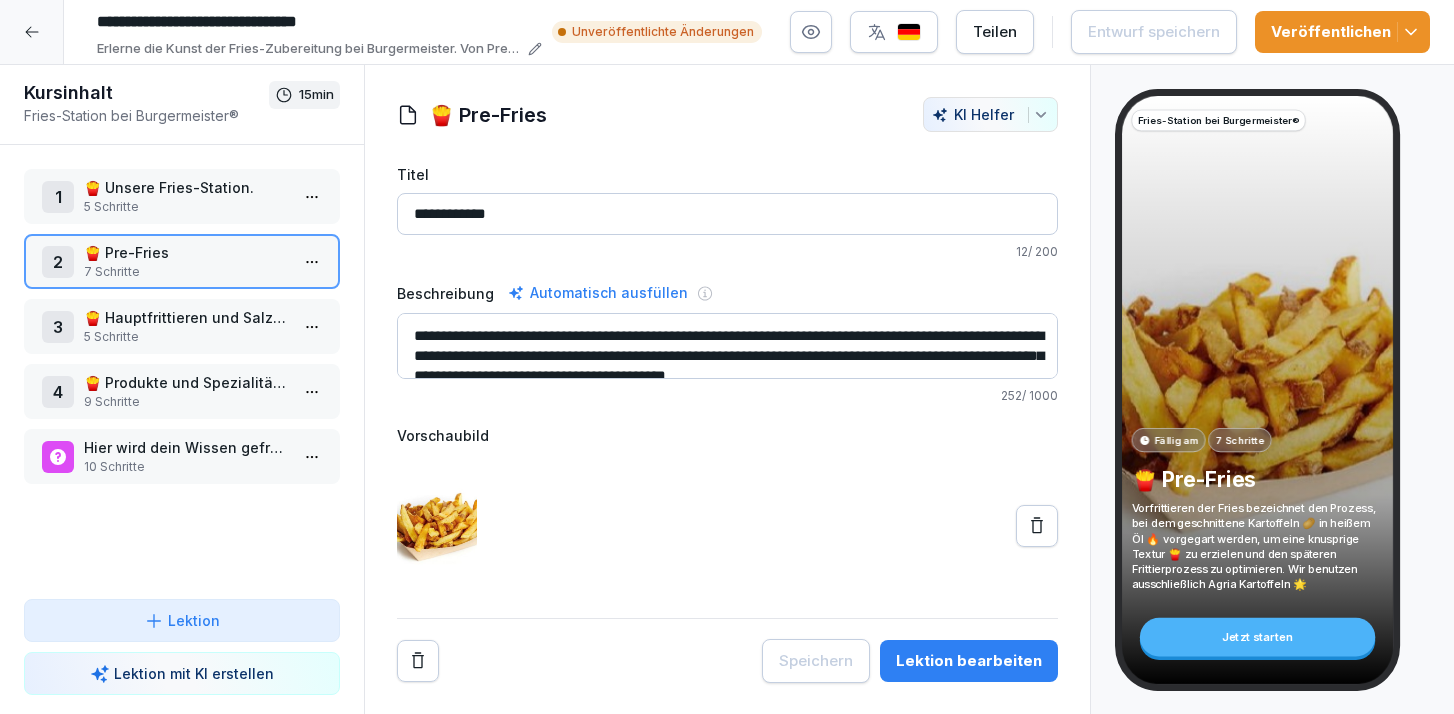 click on "Lektion bearbeiten" at bounding box center (969, 661) 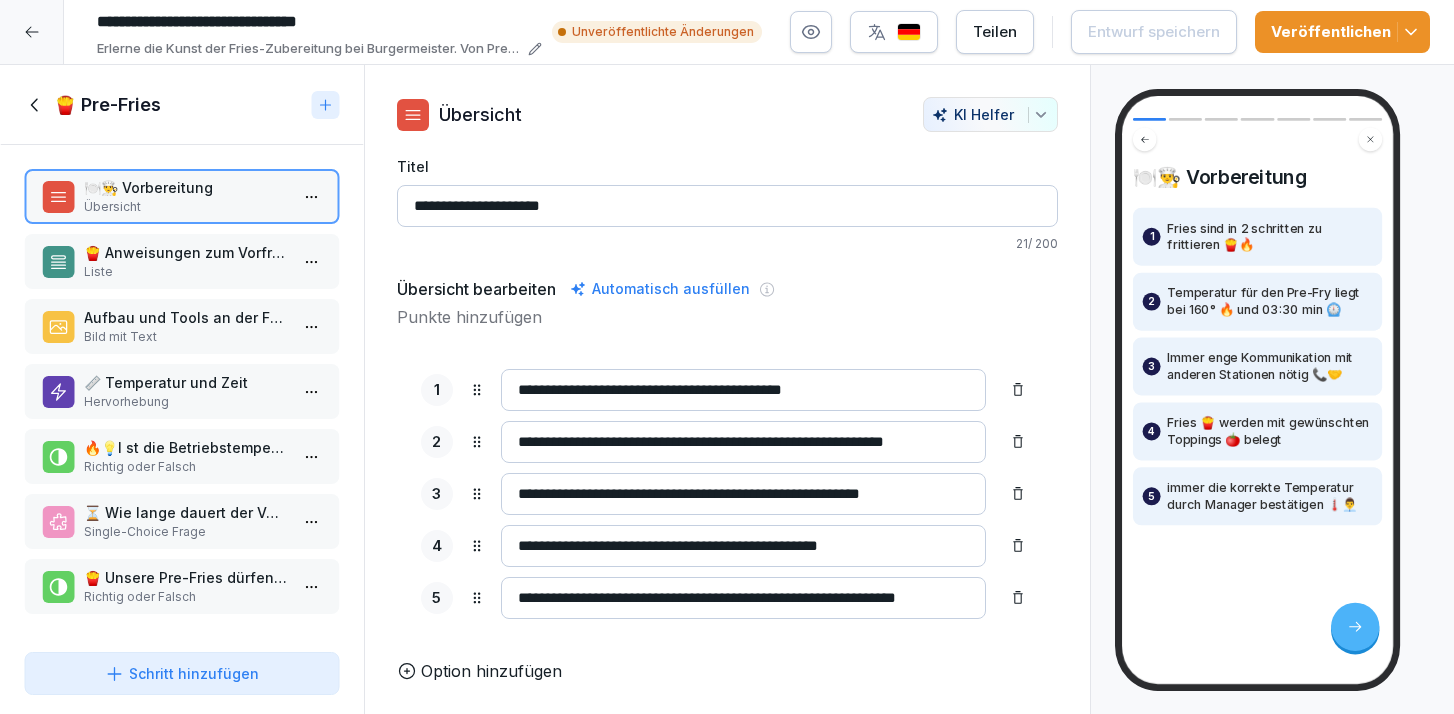 click 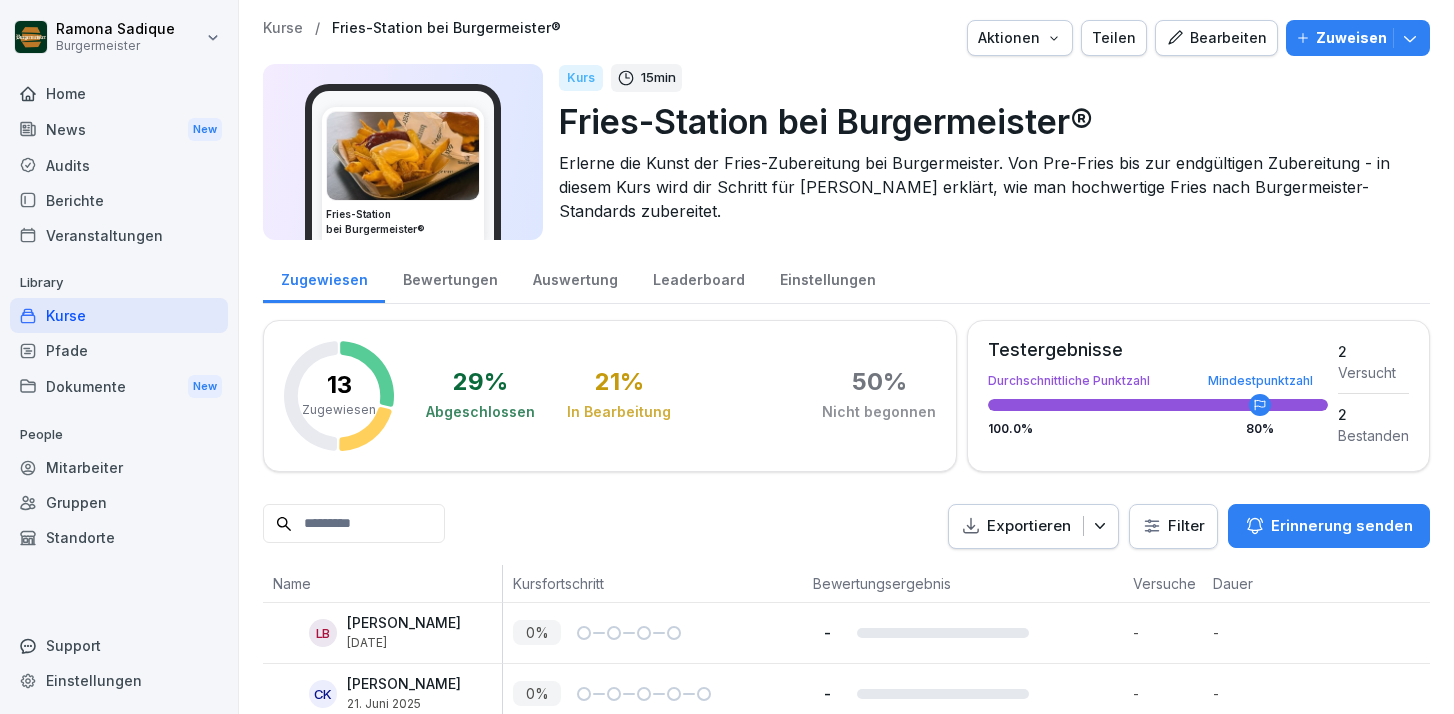click on "Kurse" at bounding box center [119, 315] 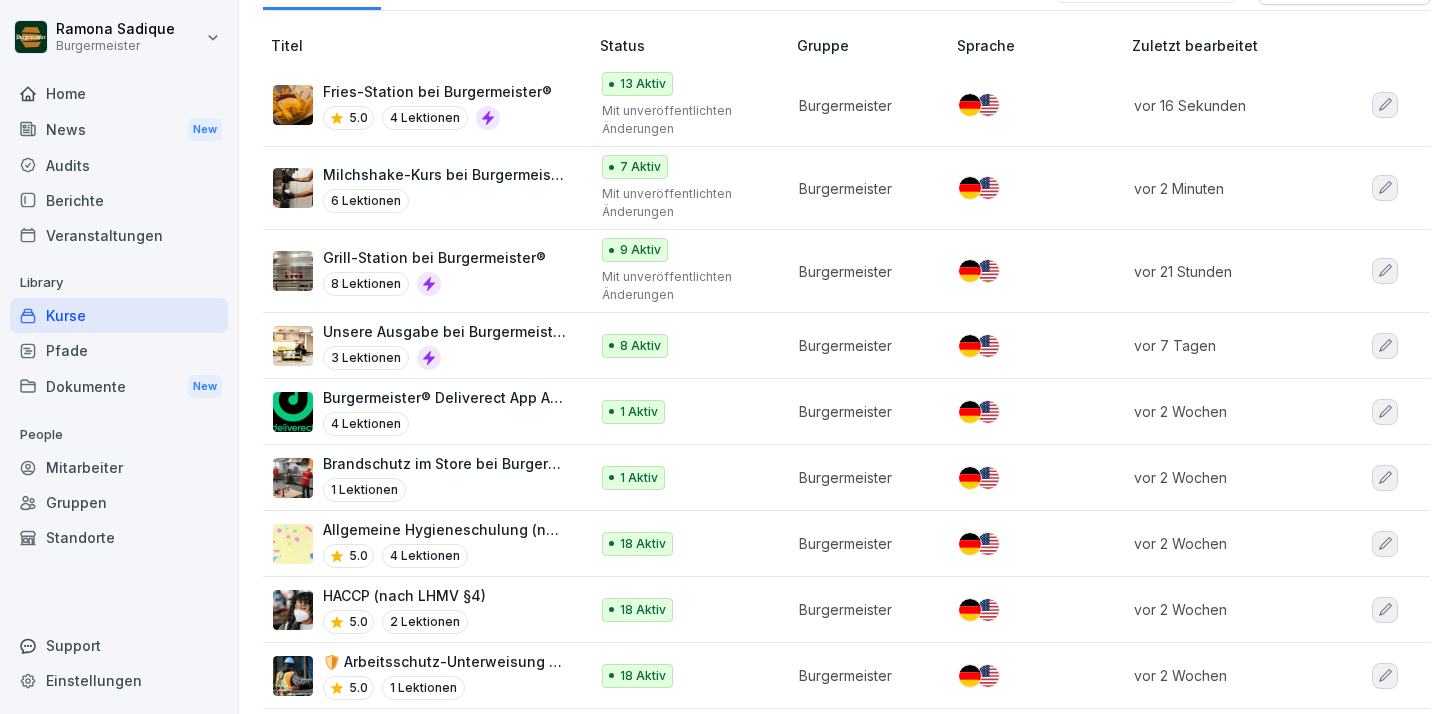 scroll, scrollTop: 231, scrollLeft: 0, axis: vertical 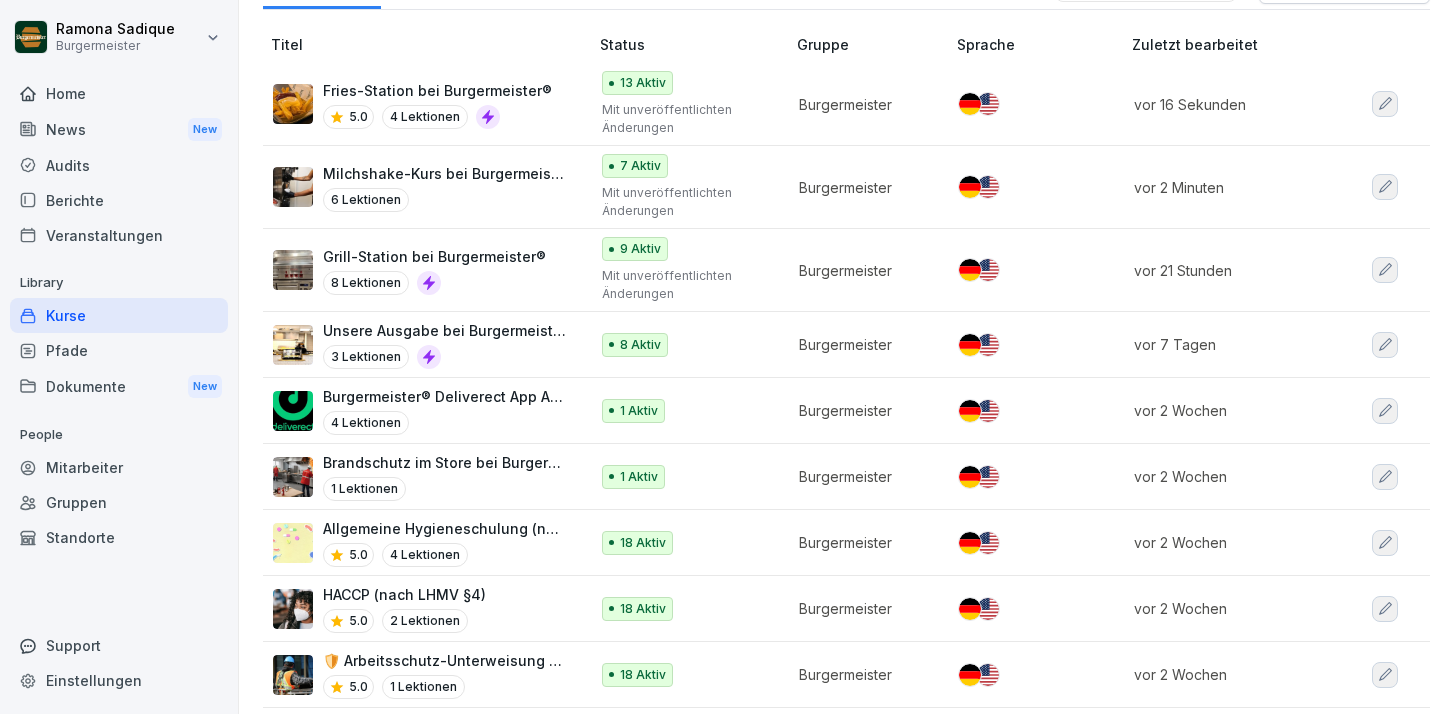 click on "3 Lektionen" at bounding box center [445, 357] 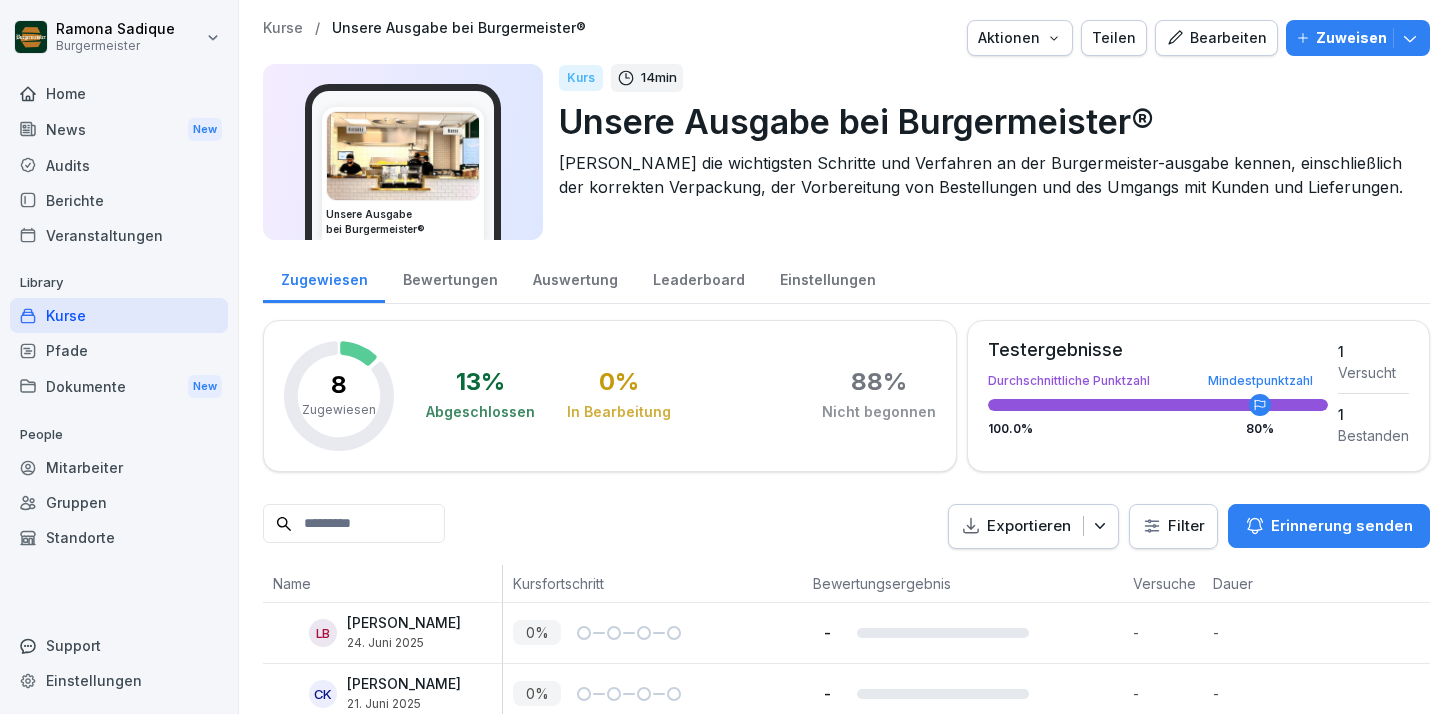 scroll, scrollTop: 0, scrollLeft: 0, axis: both 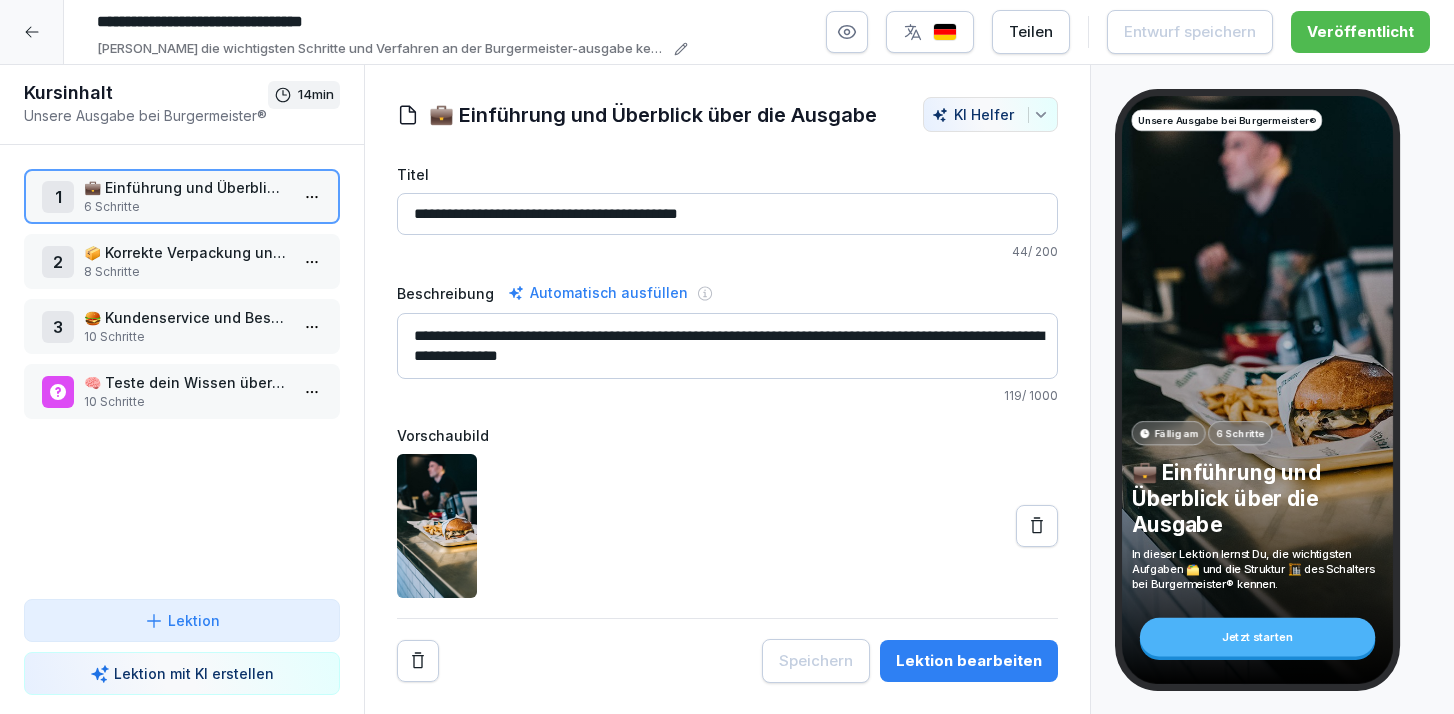 click on "Lektion bearbeiten" at bounding box center [969, 661] 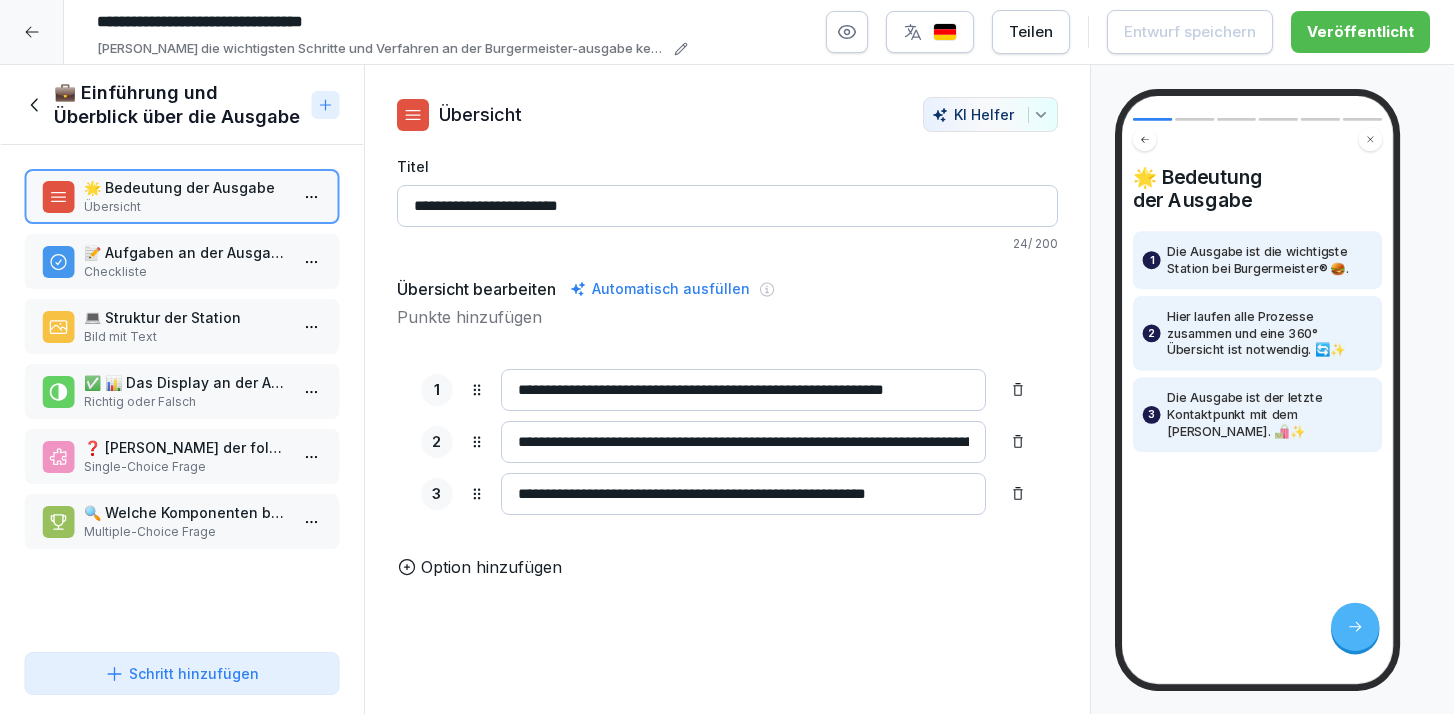 click 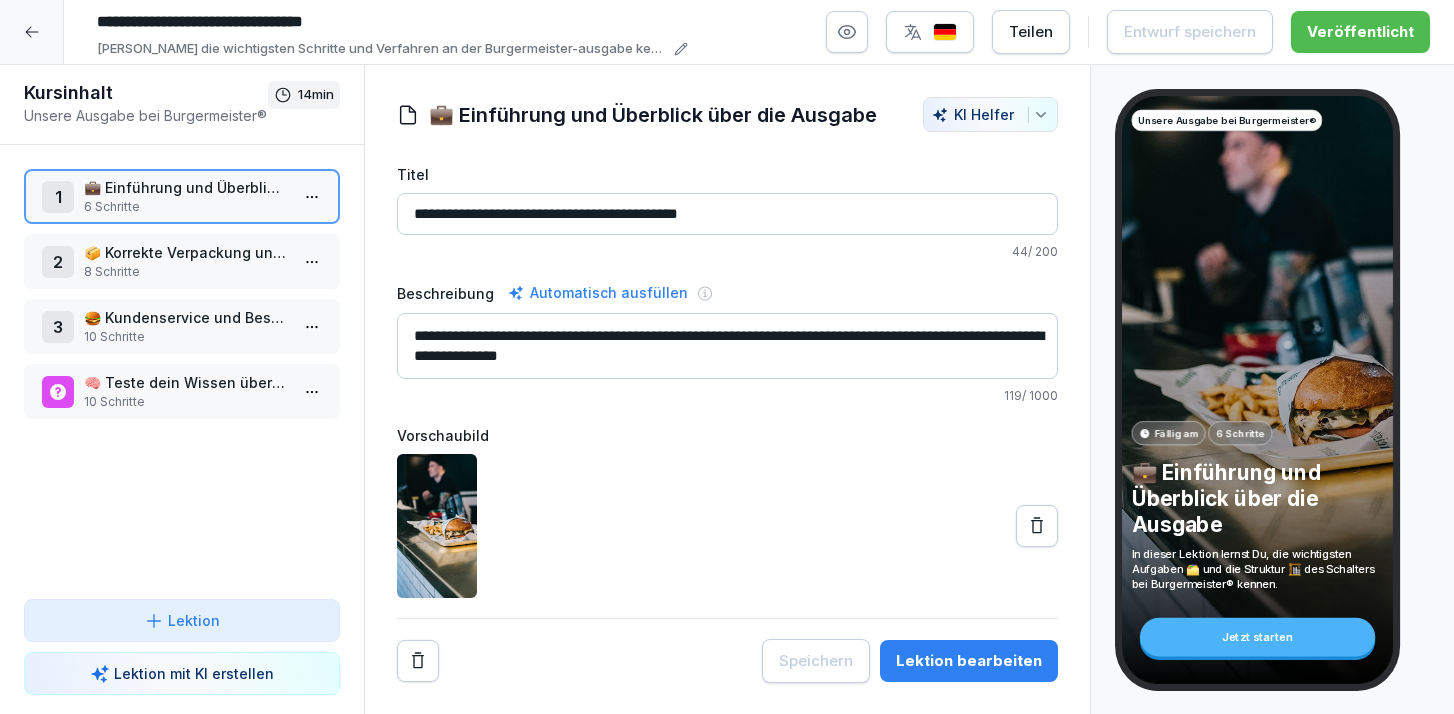 click 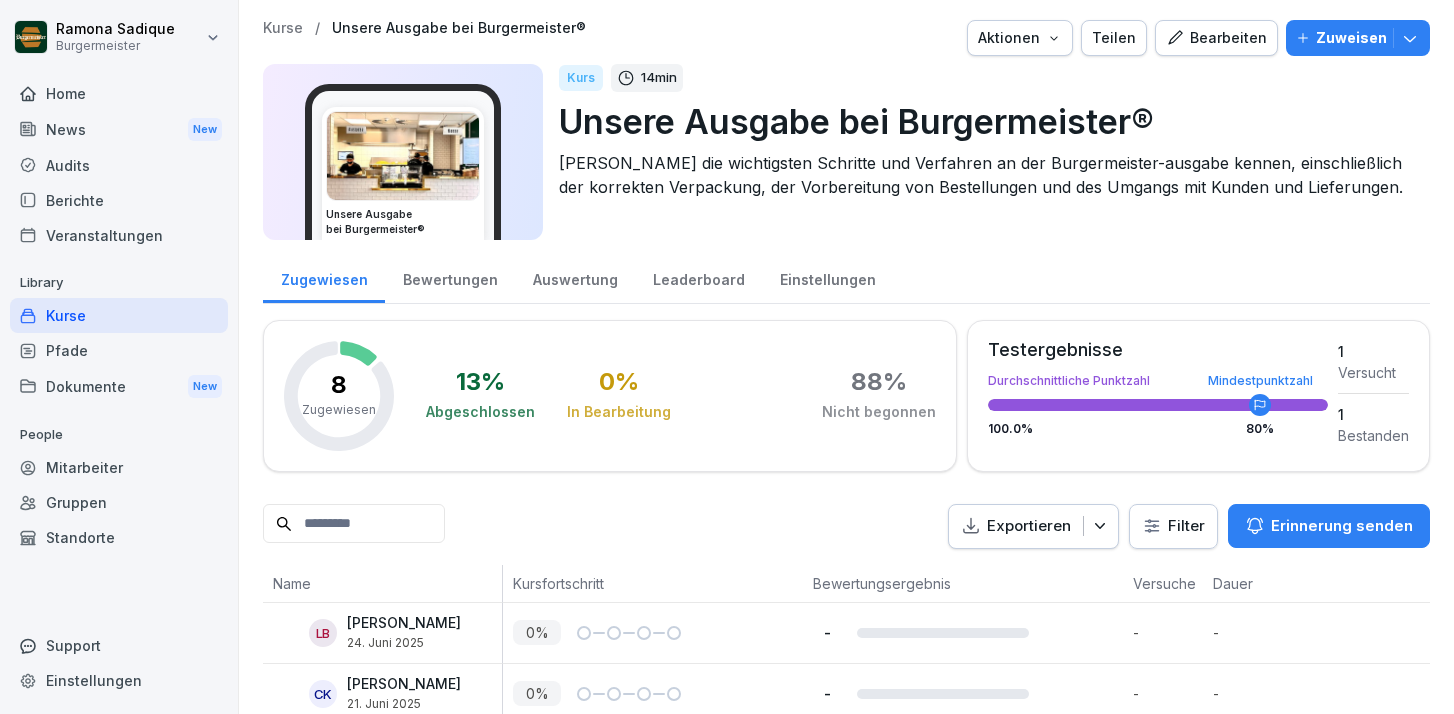click on "Kurse" at bounding box center [119, 315] 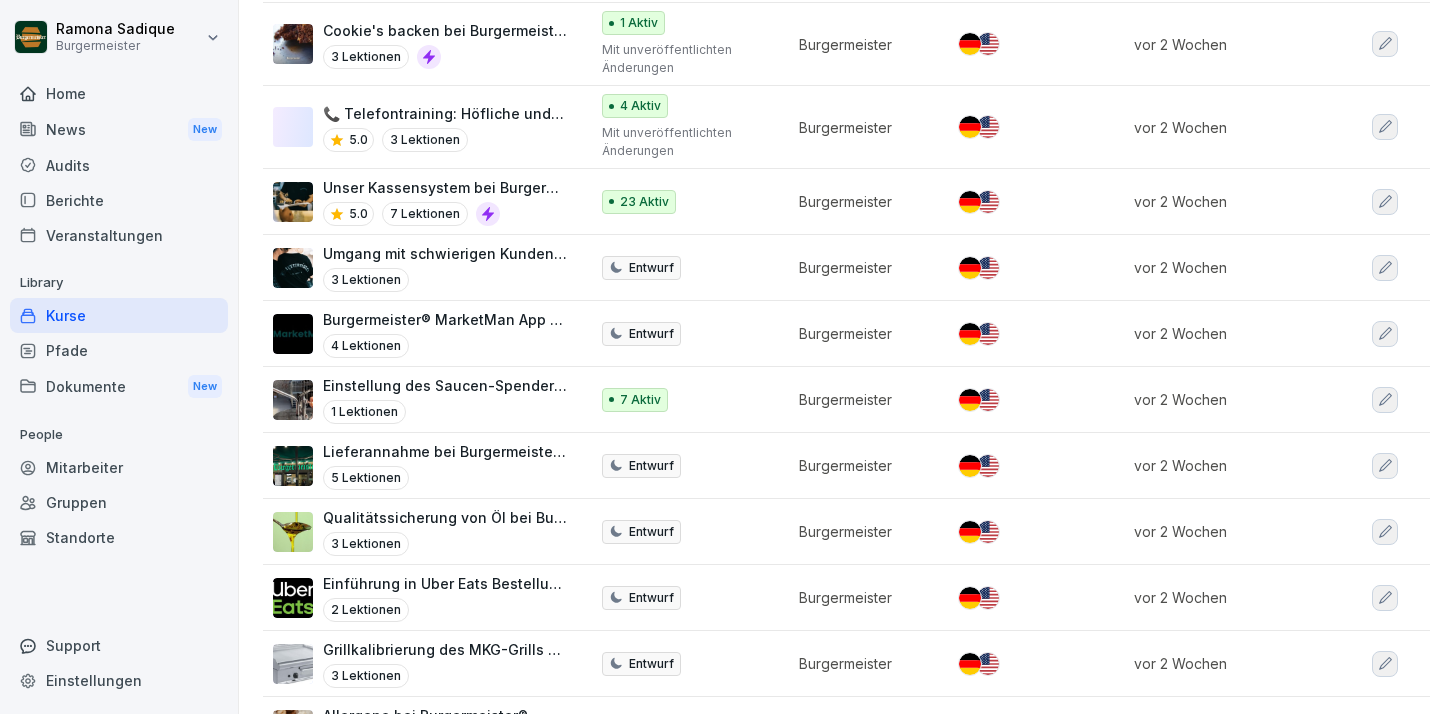 scroll, scrollTop: 1220, scrollLeft: 0, axis: vertical 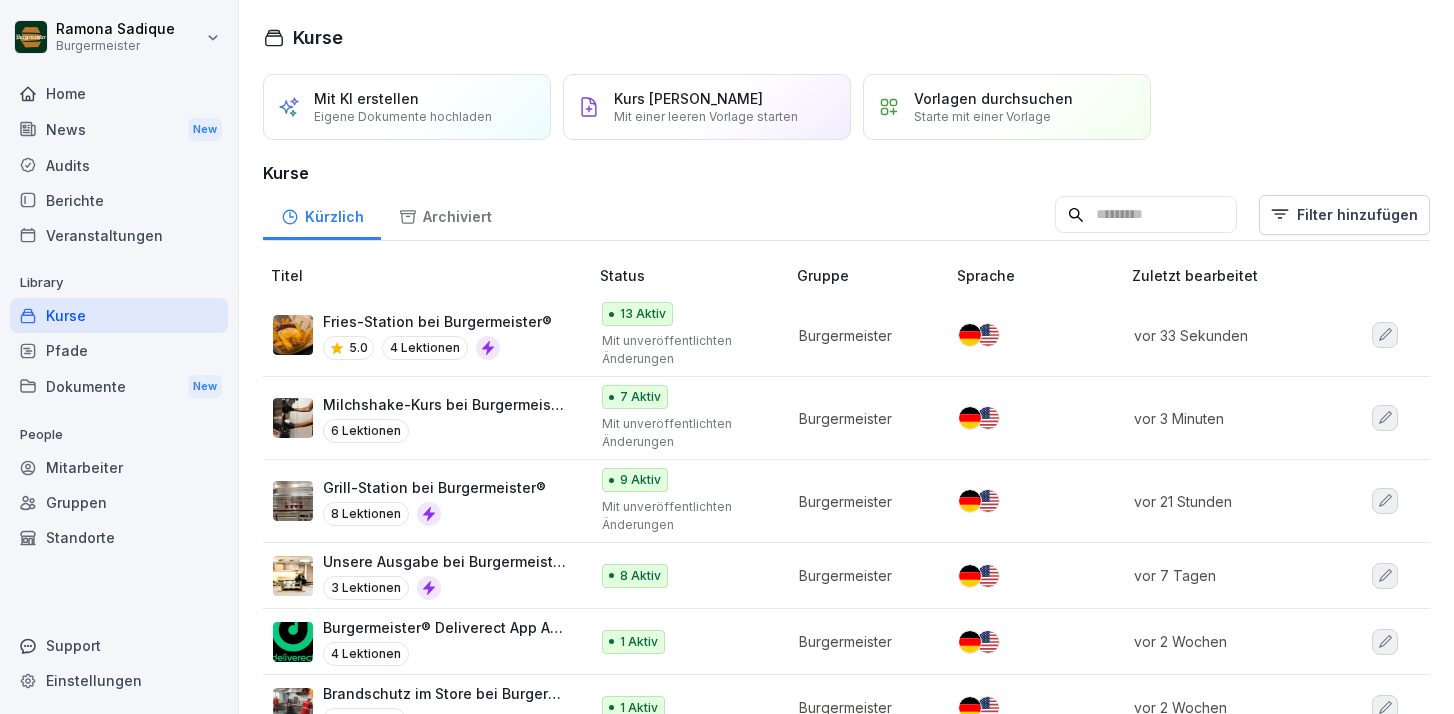 click on "8 Lektionen" at bounding box center [434, 514] 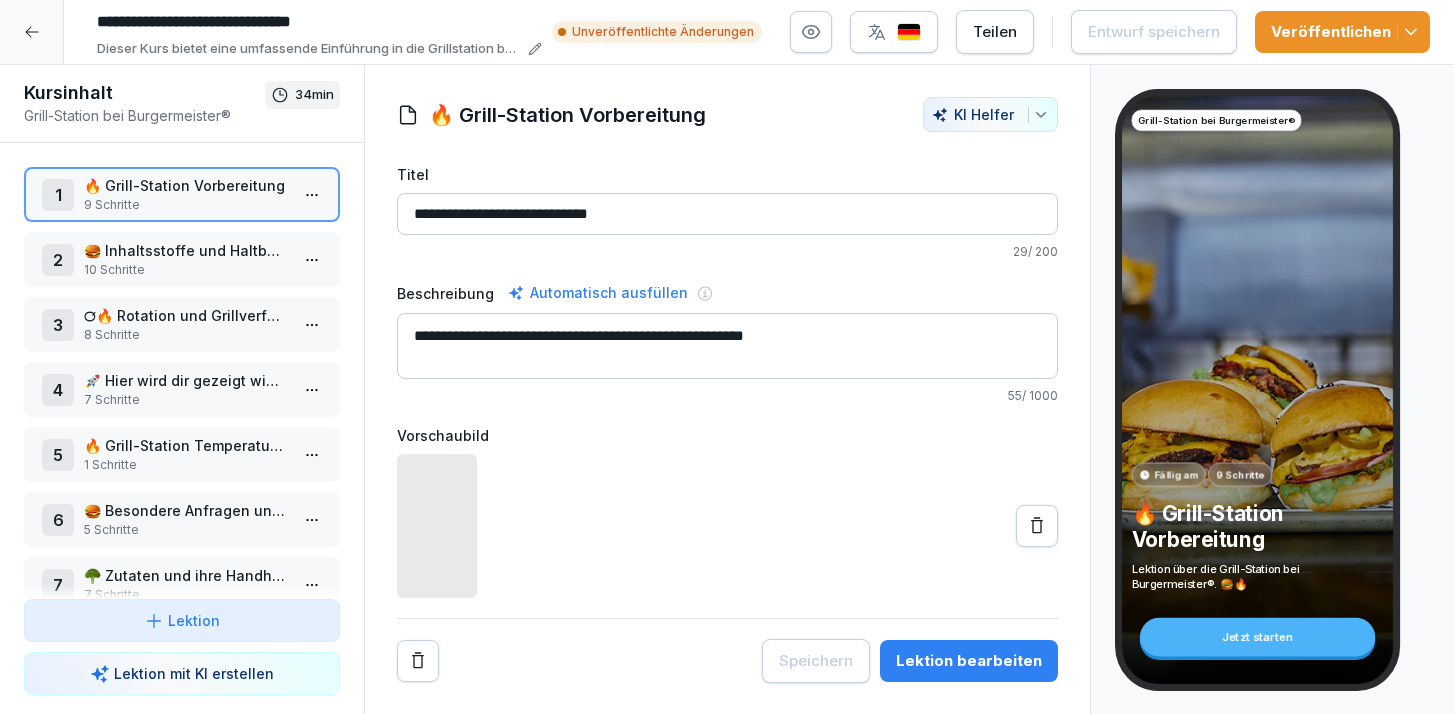 scroll, scrollTop: 0, scrollLeft: 0, axis: both 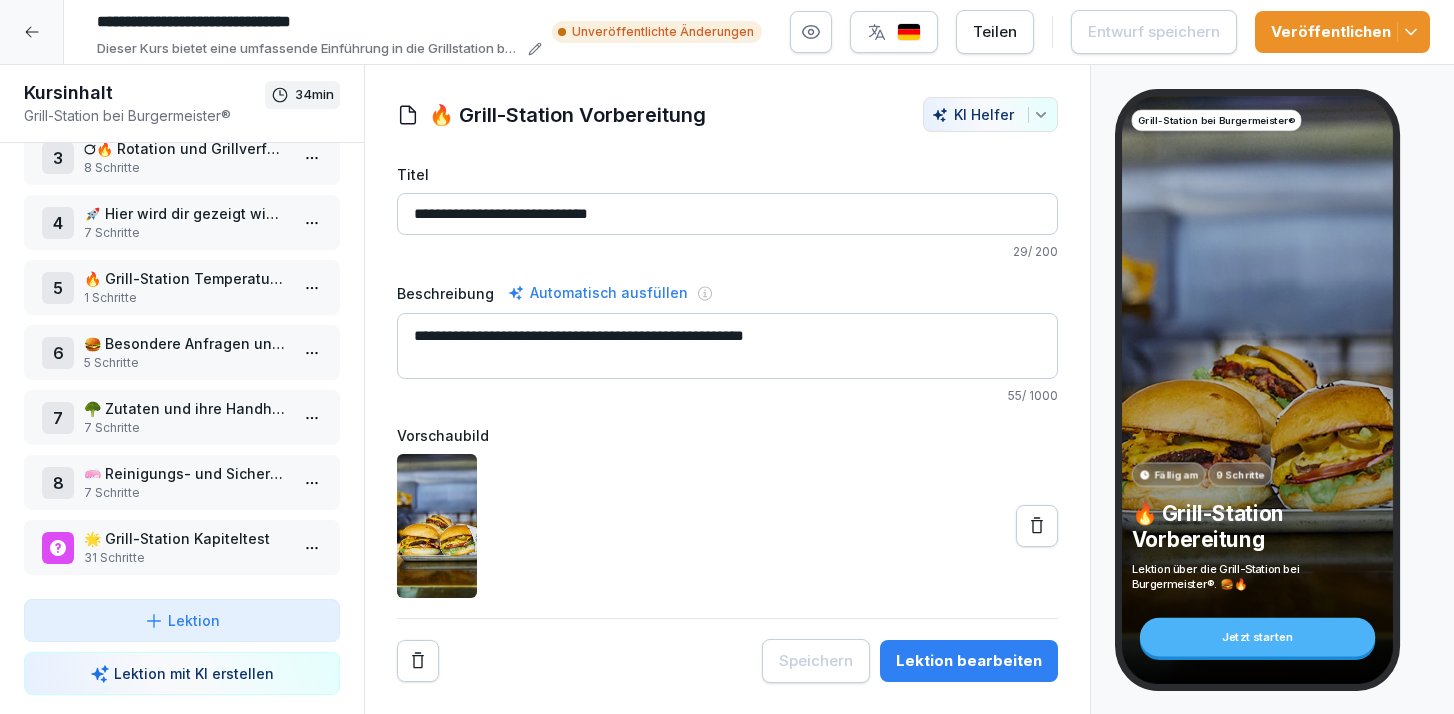 click on "5 Schritte" at bounding box center [186, 363] 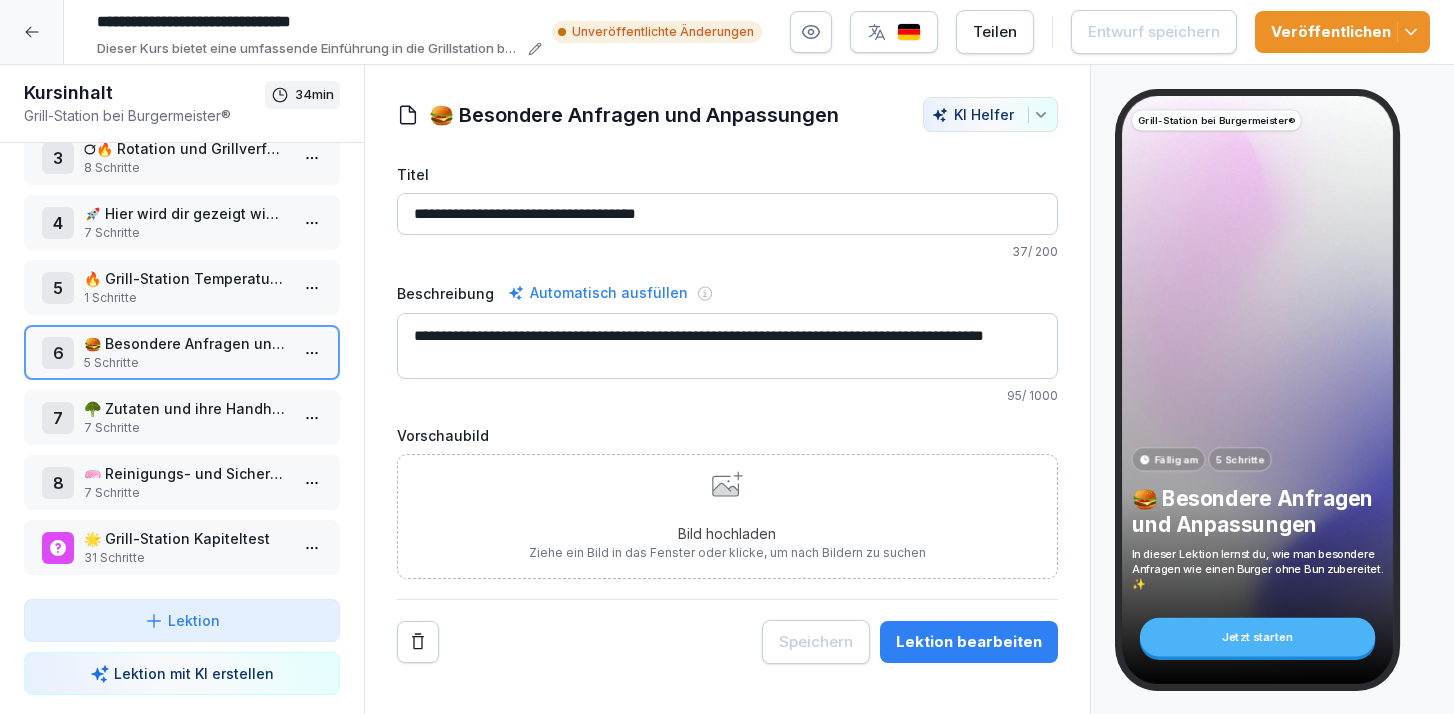 click on "7 Schritte" at bounding box center [186, 428] 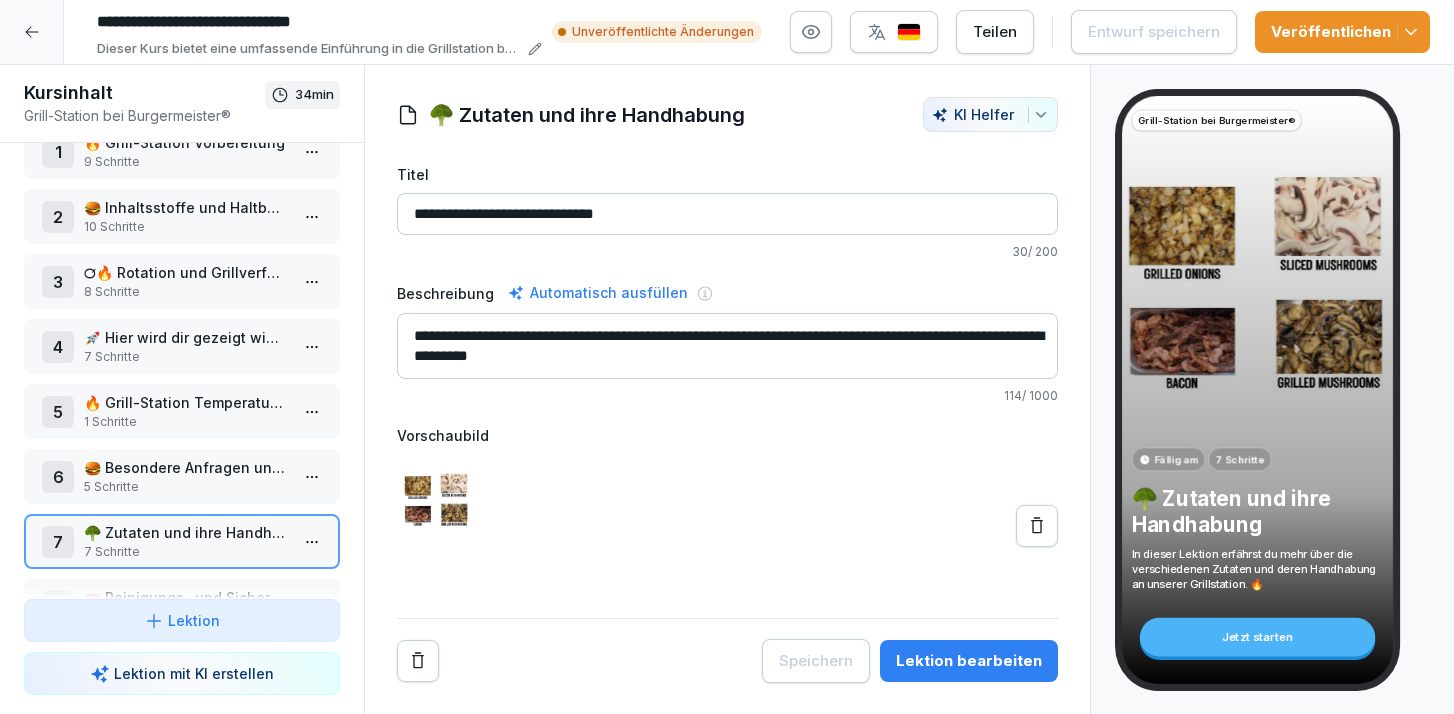 scroll, scrollTop: 0, scrollLeft: 0, axis: both 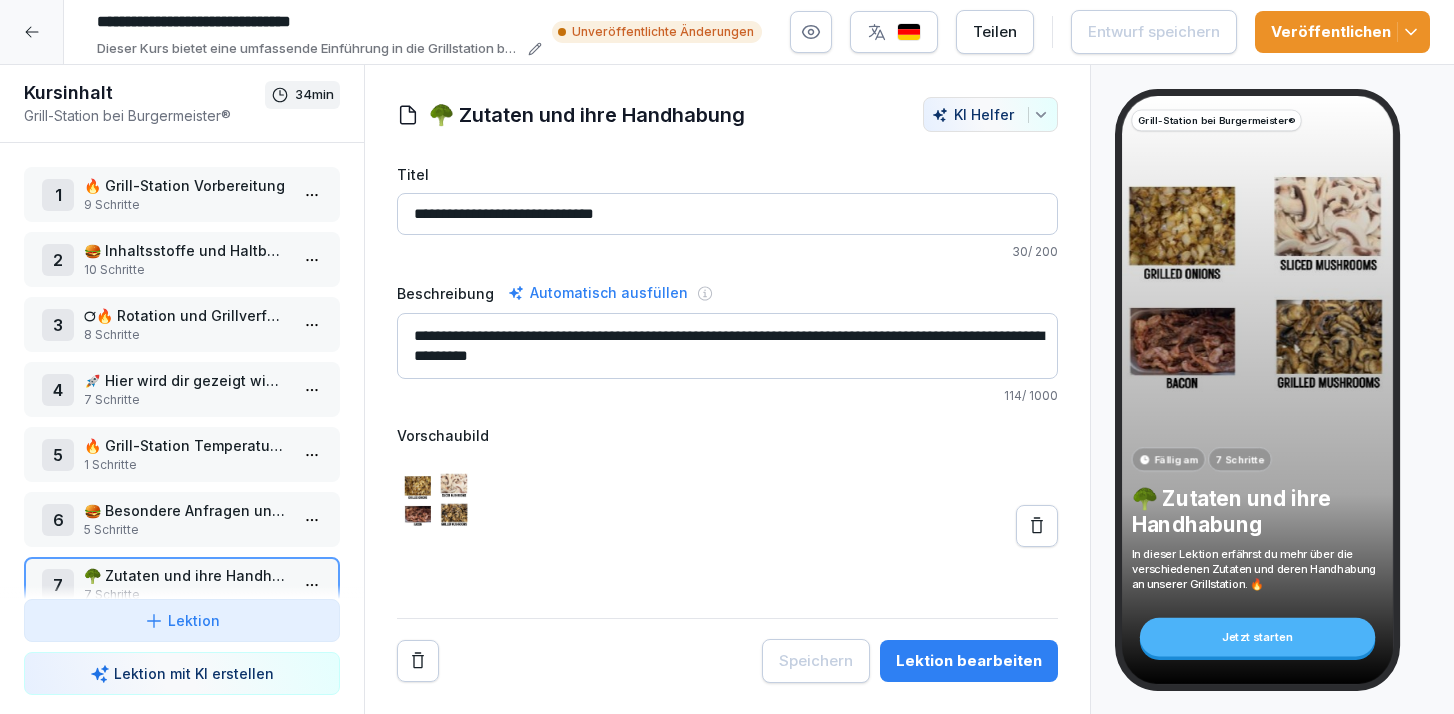click on "8 Schritte" at bounding box center [186, 335] 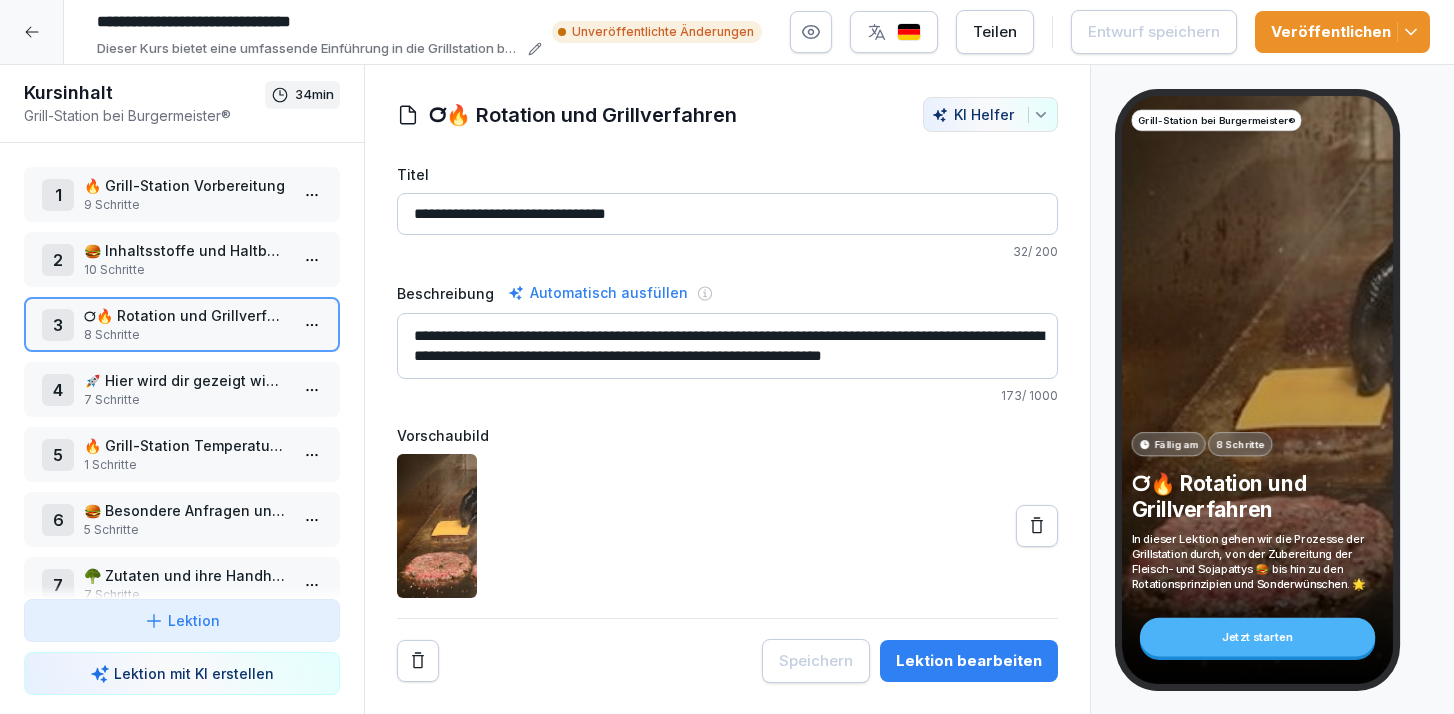 click at bounding box center (32, 32) 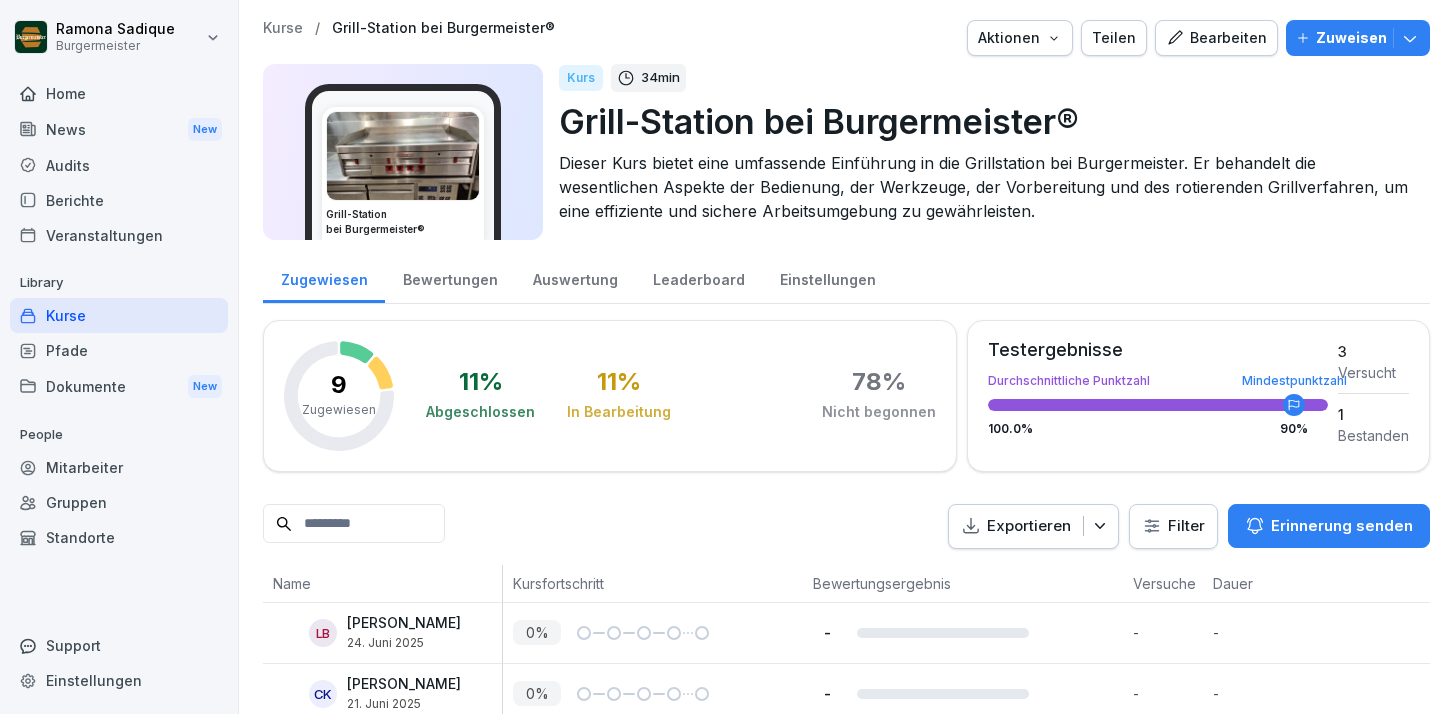 click on "Kurse" at bounding box center [119, 315] 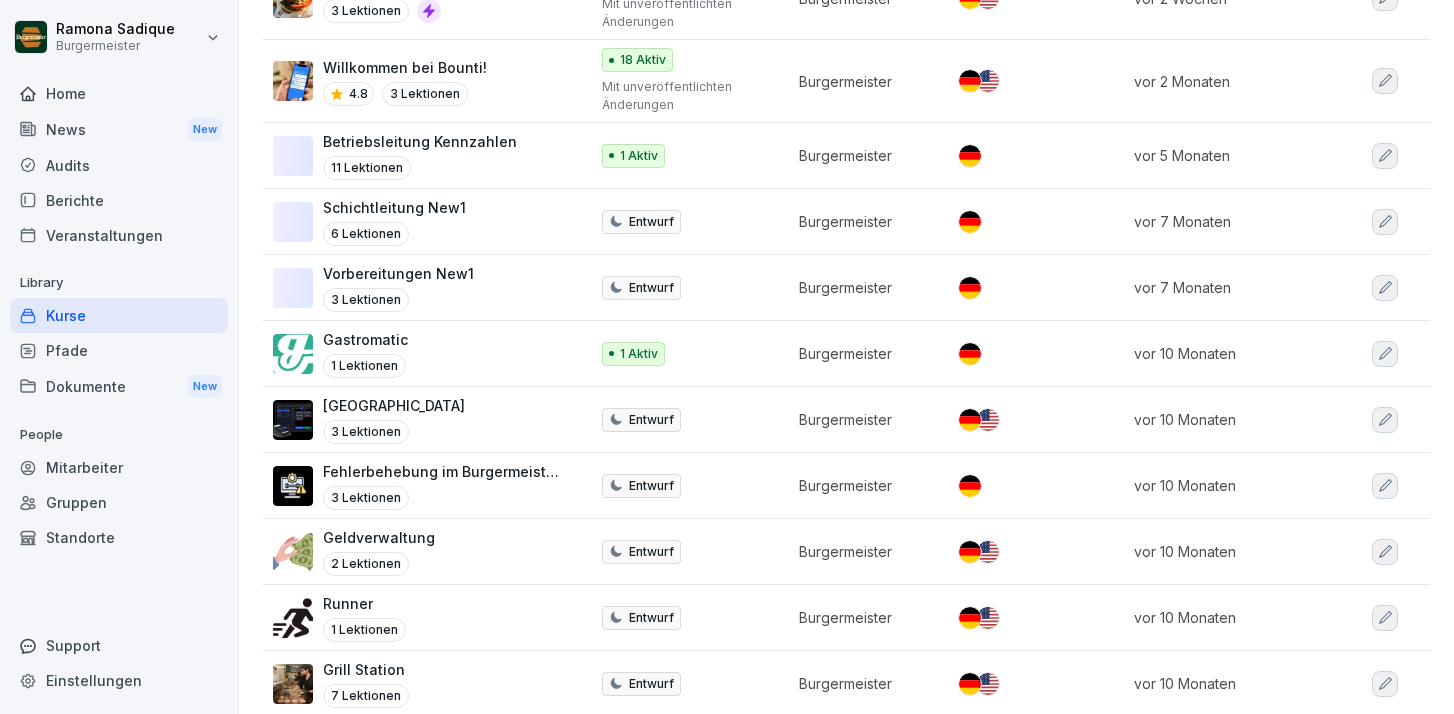 scroll, scrollTop: 2323, scrollLeft: 0, axis: vertical 